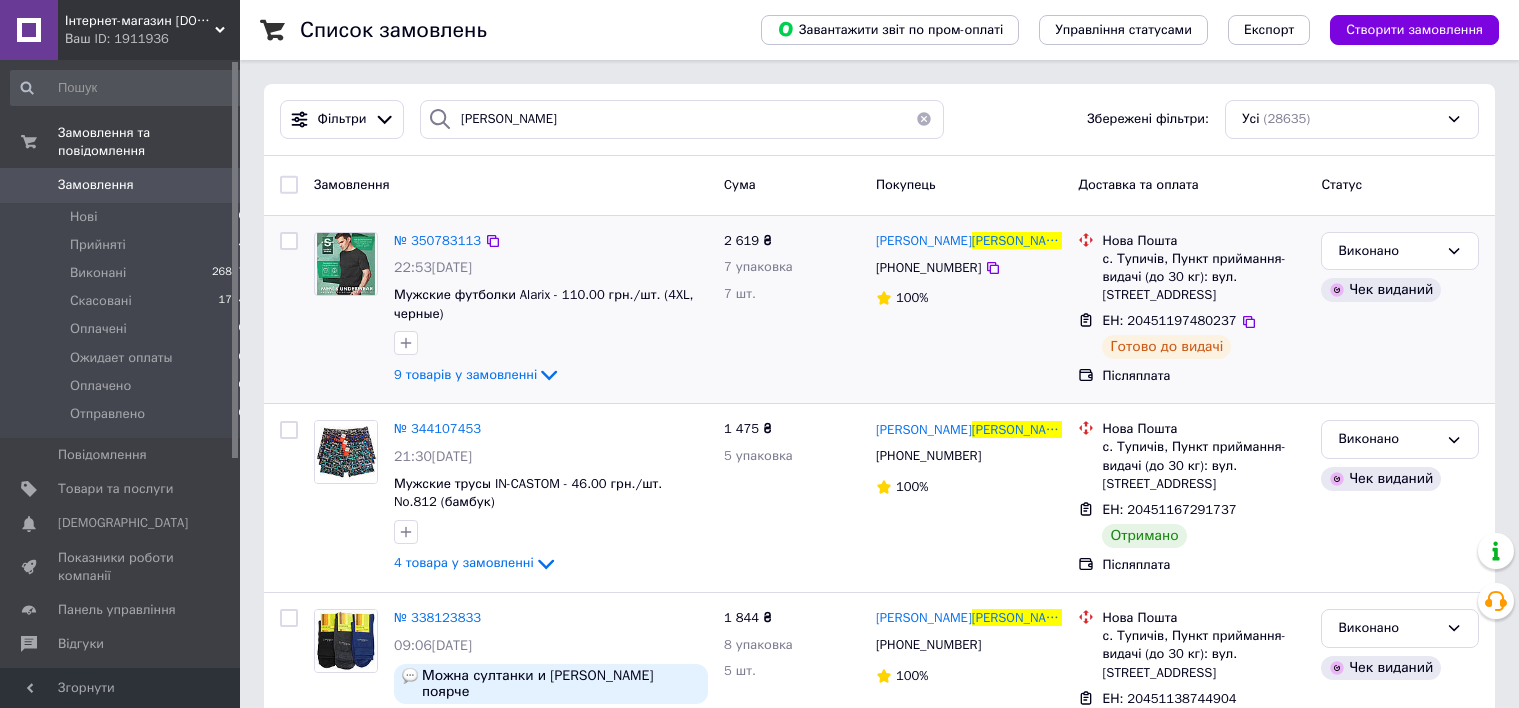 scroll, scrollTop: 0, scrollLeft: 0, axis: both 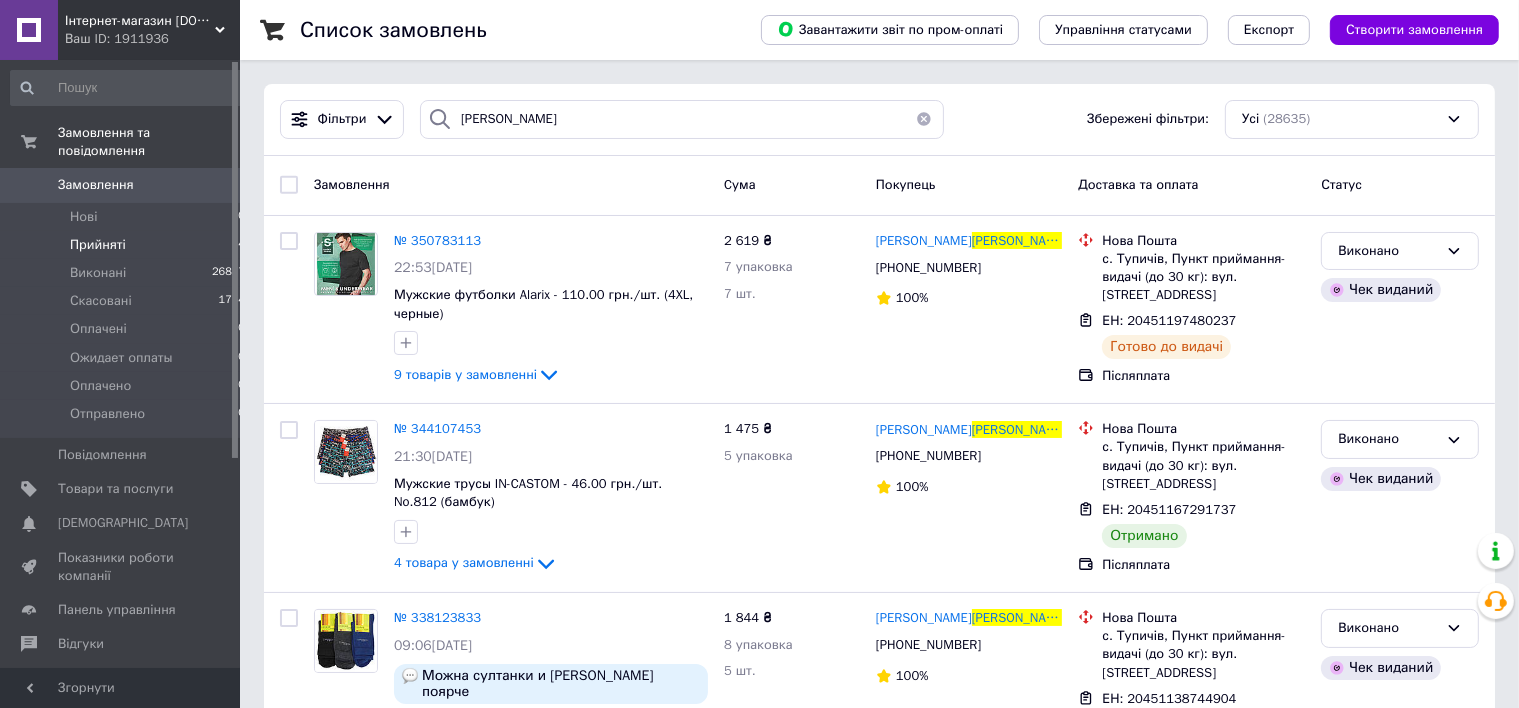click on "Прийняті" at bounding box center (98, 245) 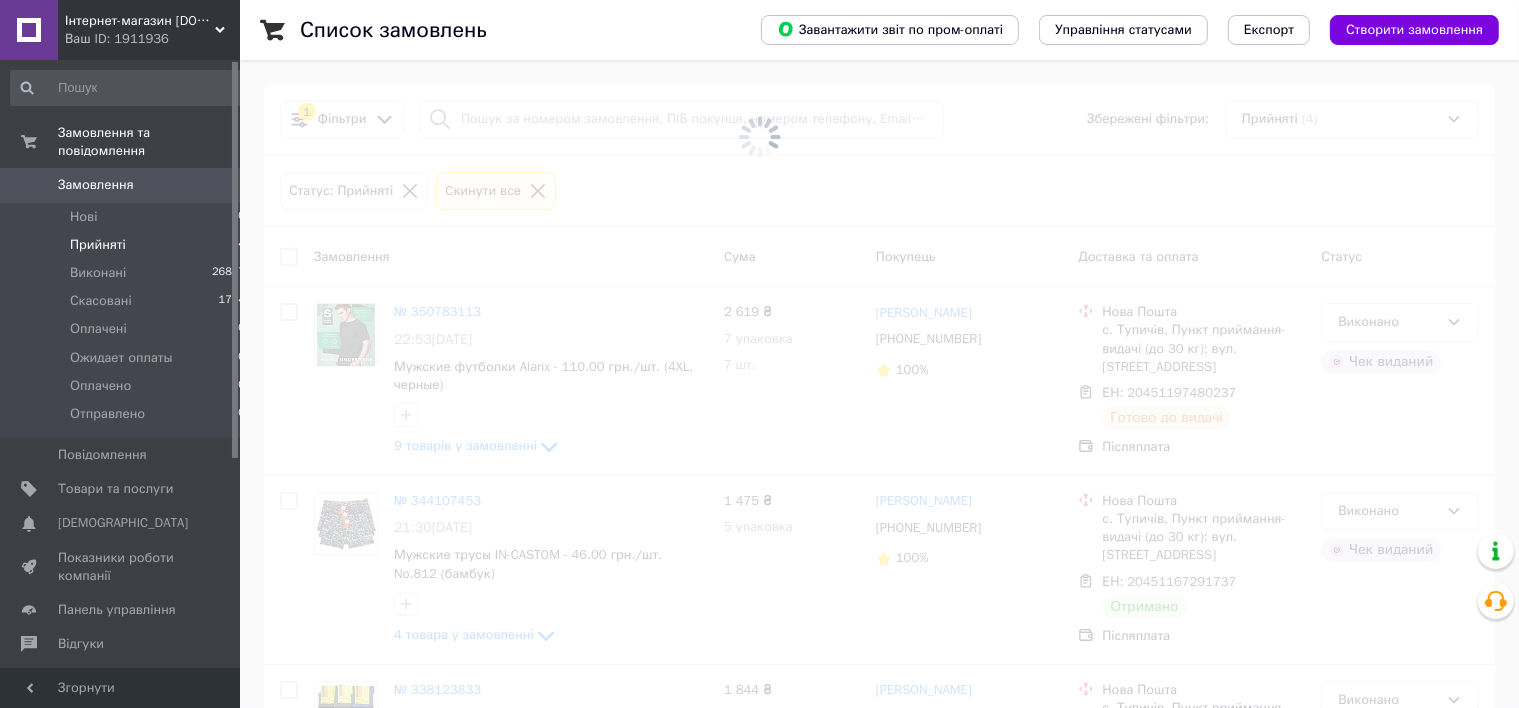 type 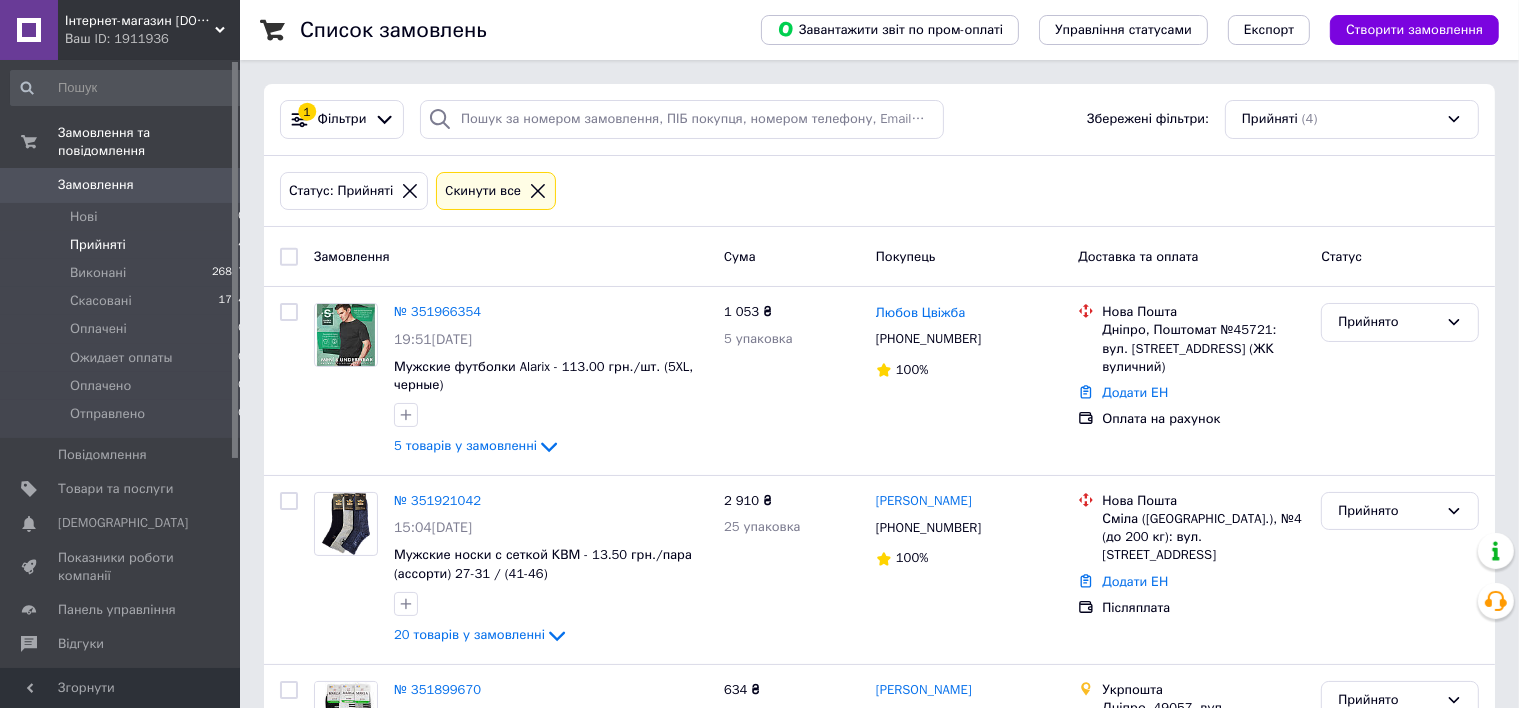 scroll, scrollTop: 355, scrollLeft: 0, axis: vertical 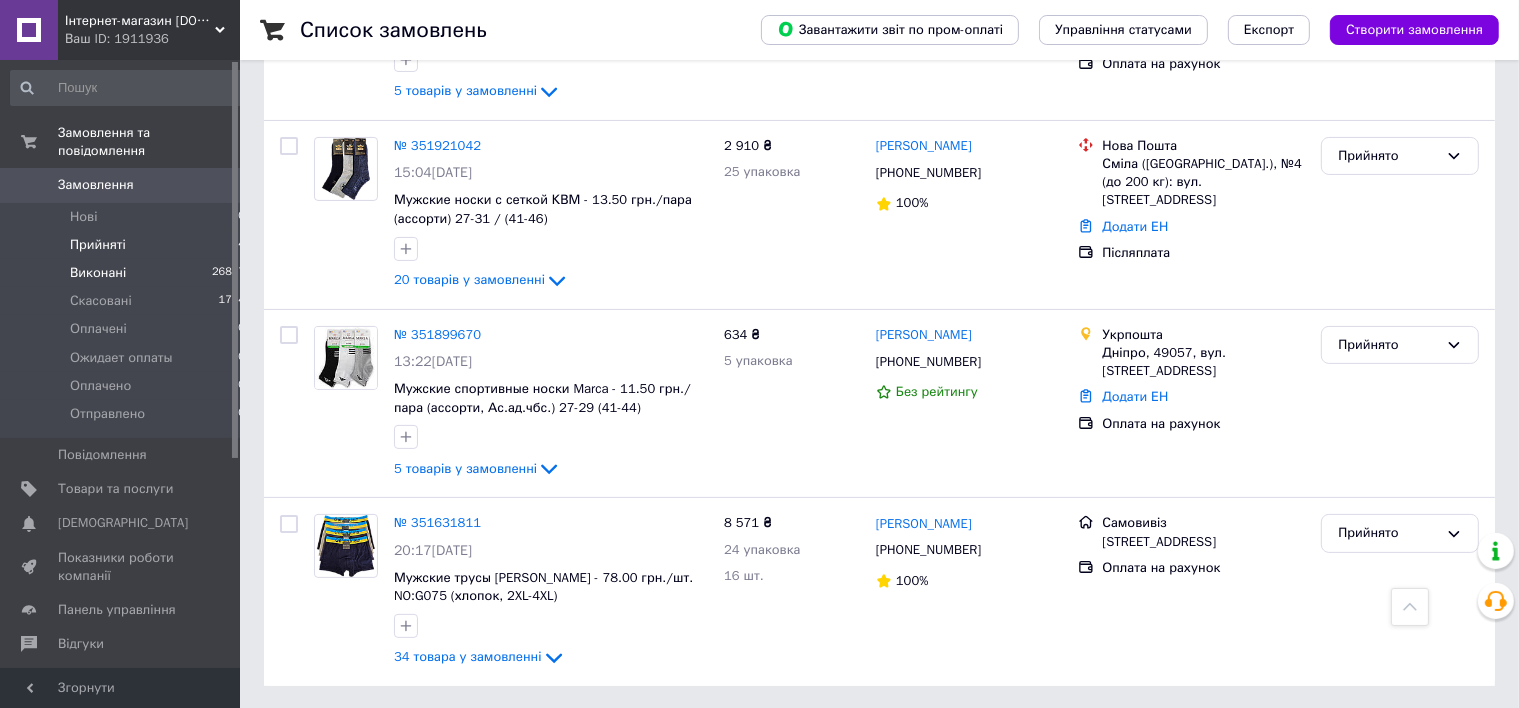 click on "Виконані" at bounding box center (98, 273) 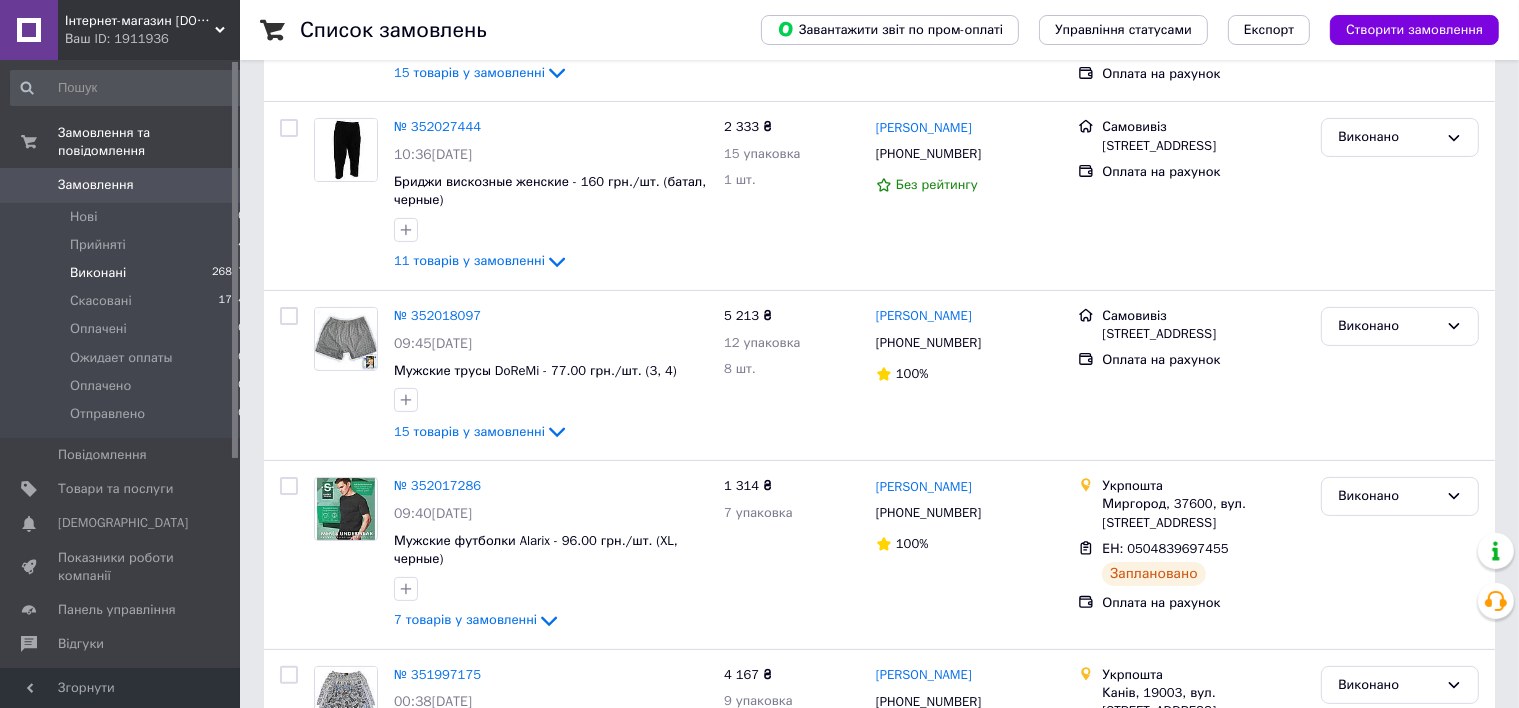 scroll, scrollTop: 0, scrollLeft: 0, axis: both 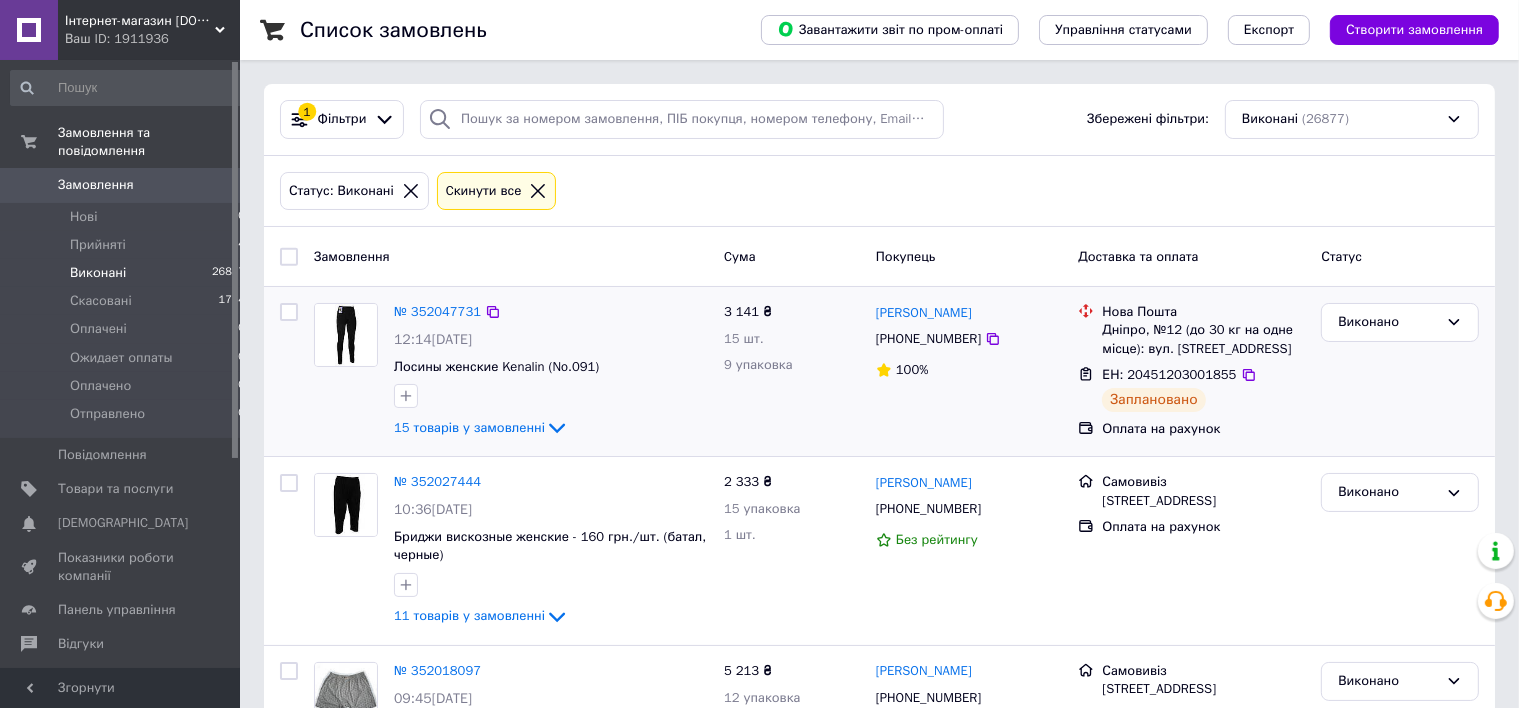 click at bounding box center (289, 312) 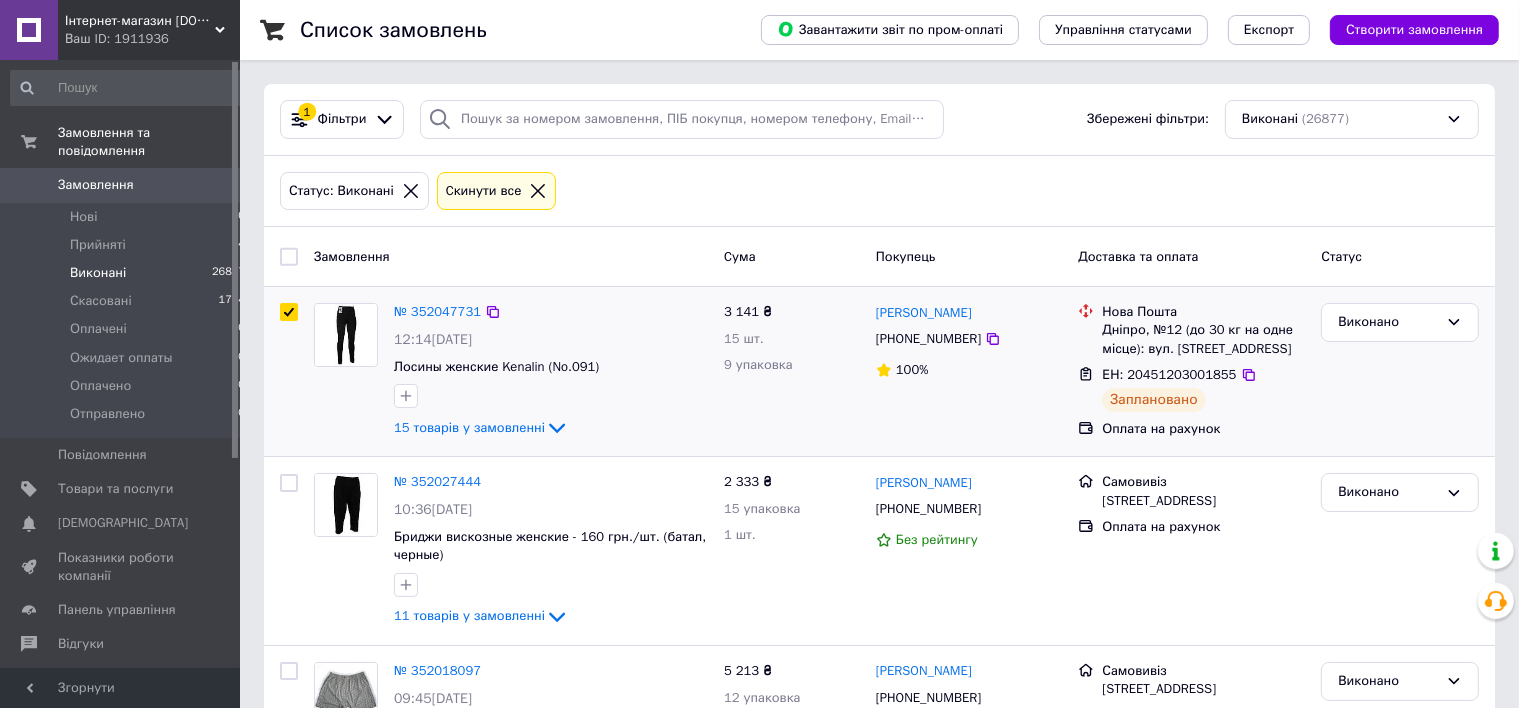 checkbox on "true" 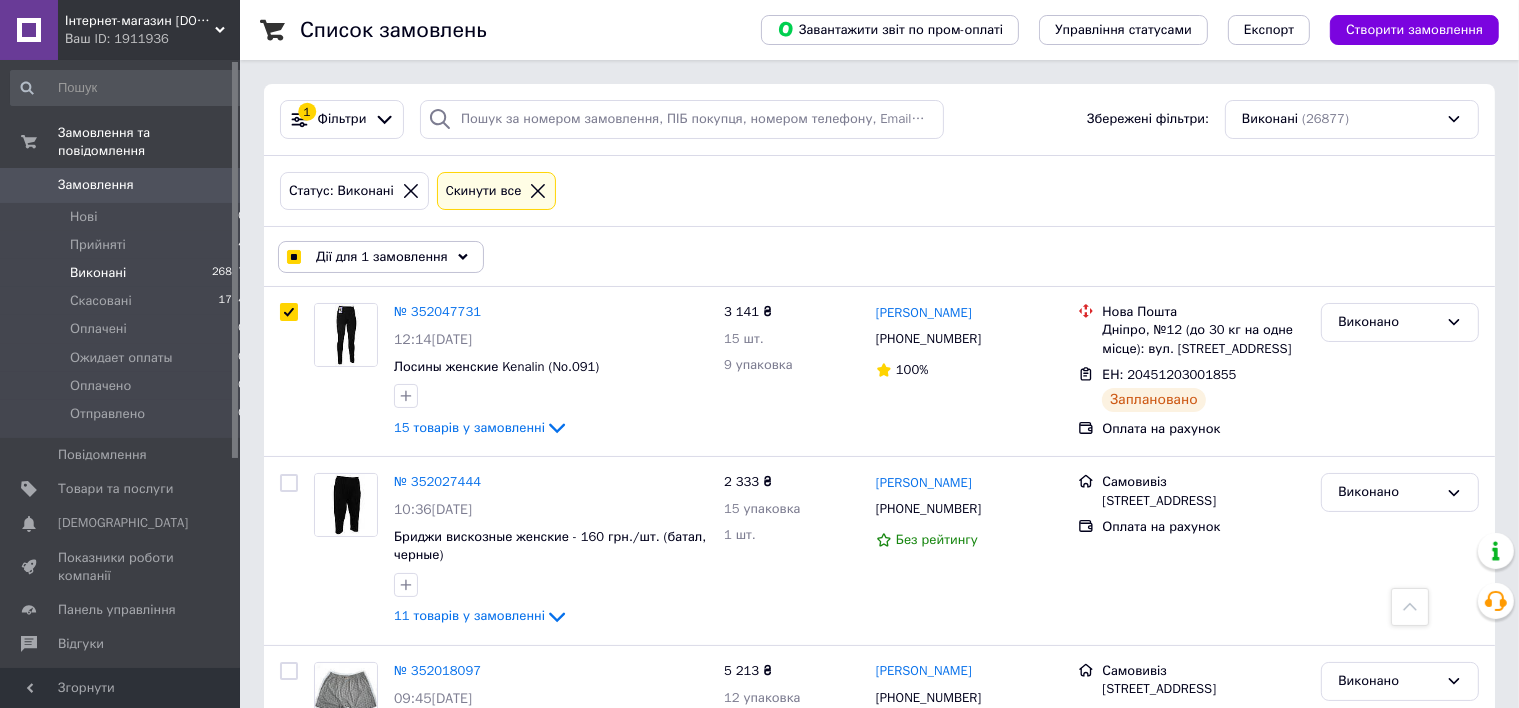 scroll, scrollTop: 911, scrollLeft: 0, axis: vertical 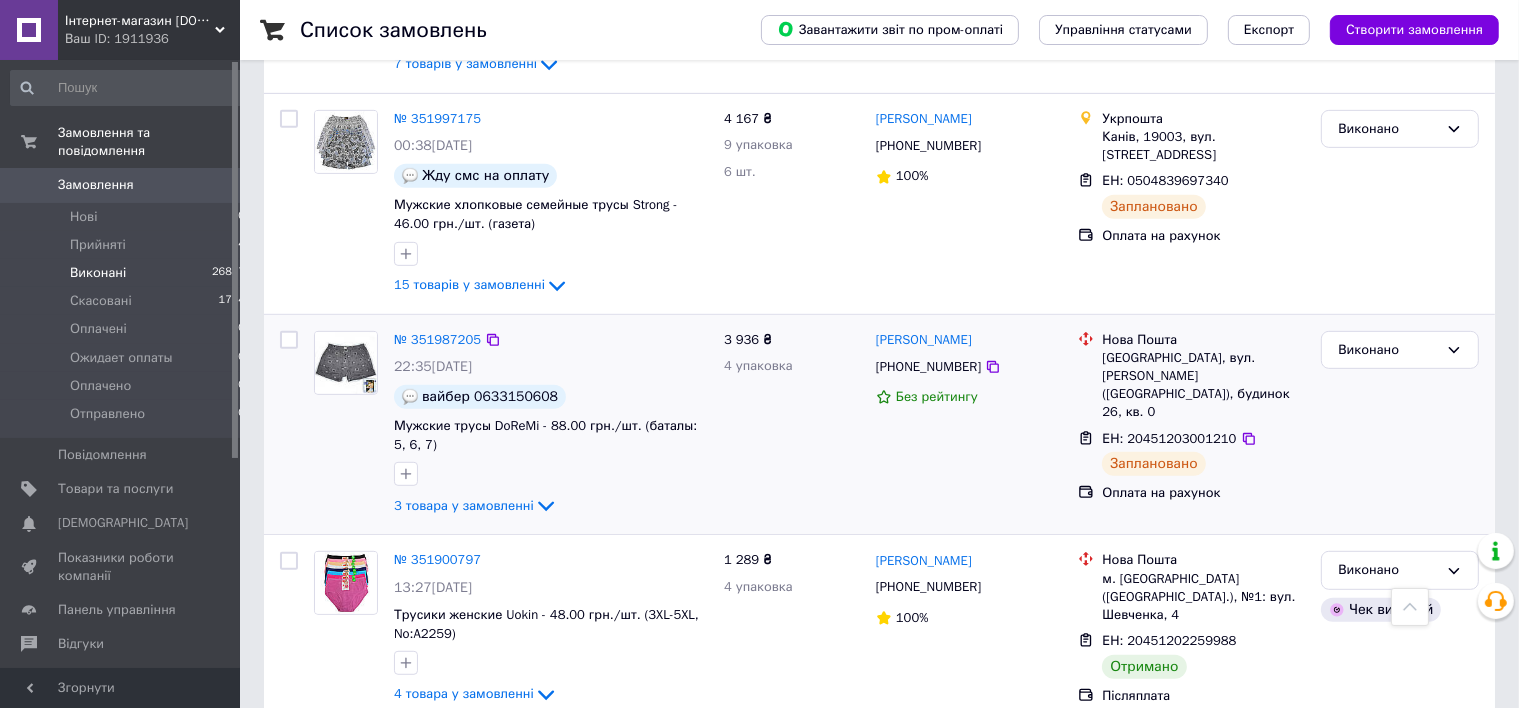 click at bounding box center [289, 340] 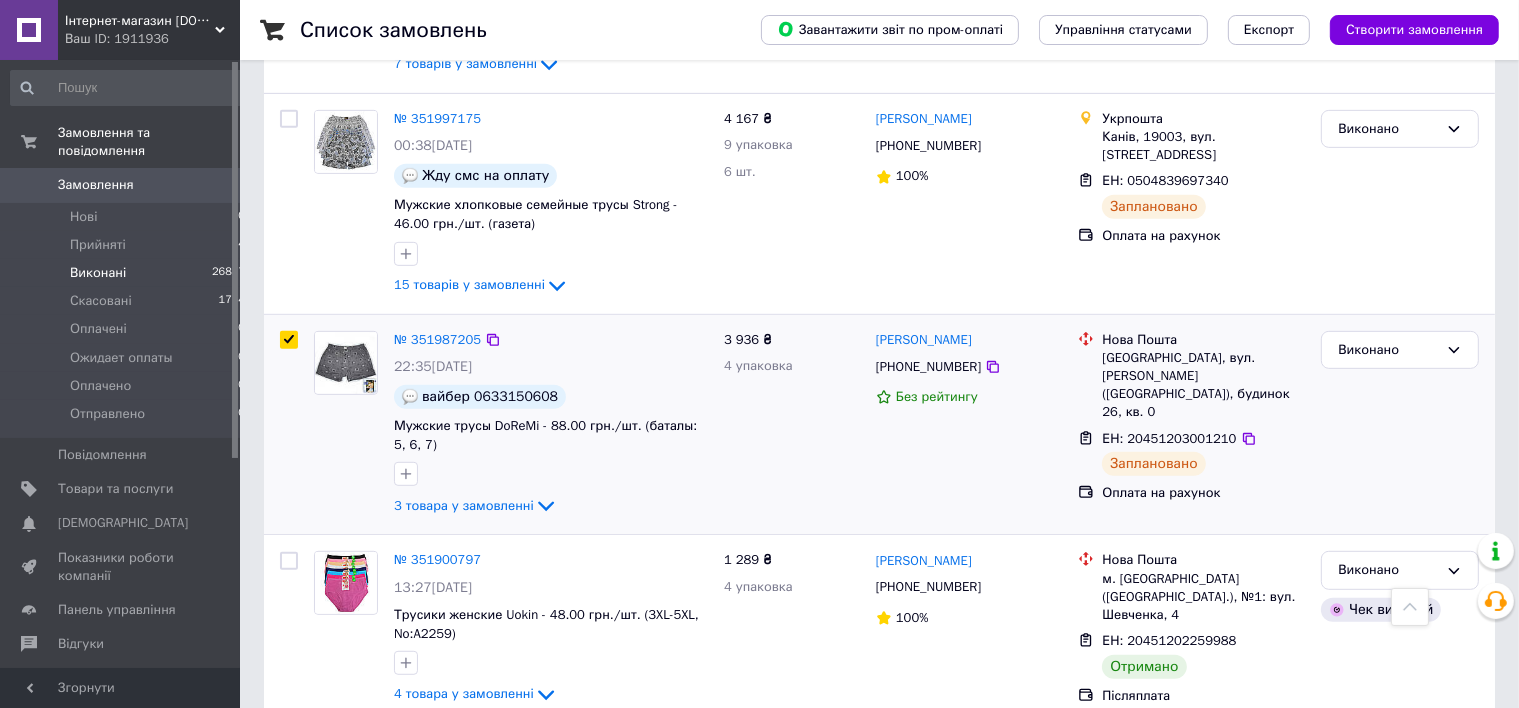 checkbox on "true" 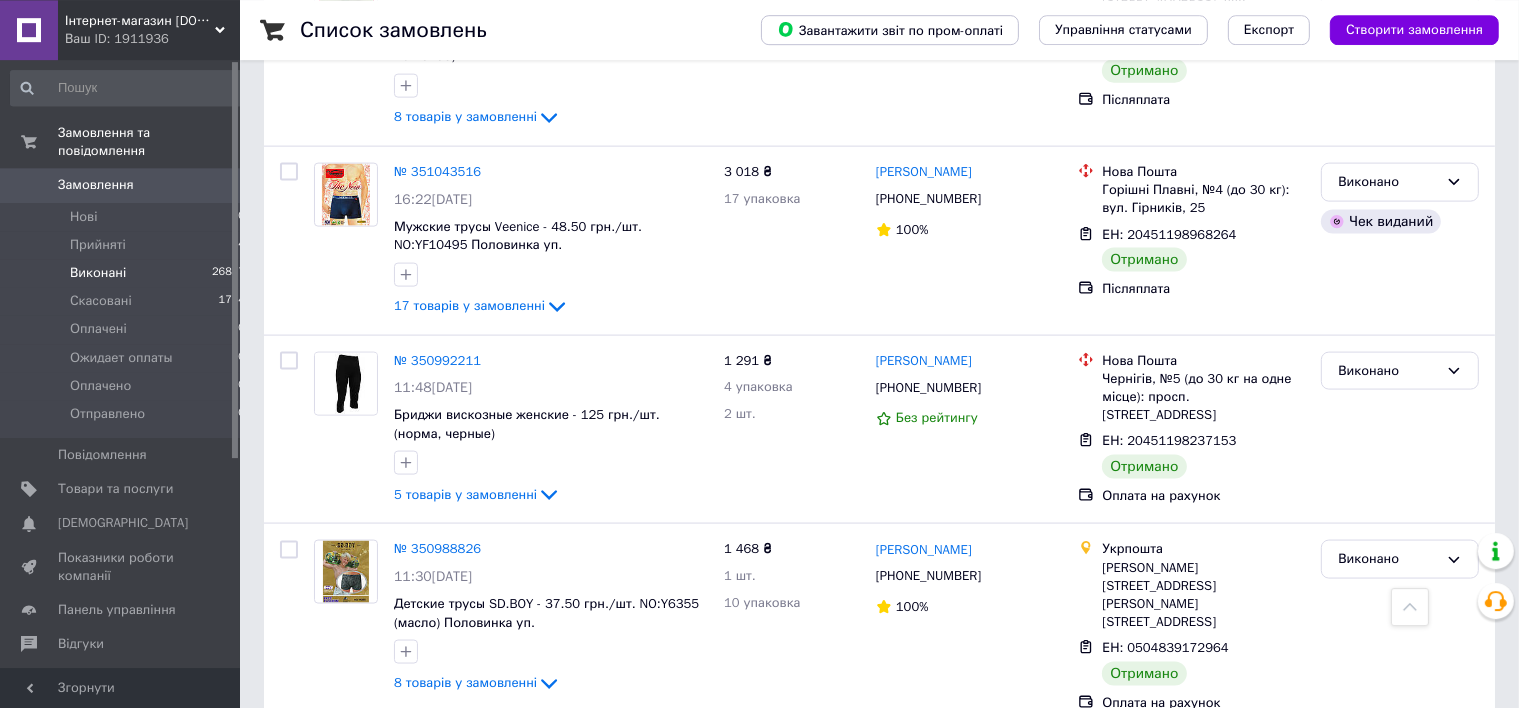 scroll, scrollTop: 502, scrollLeft: 0, axis: vertical 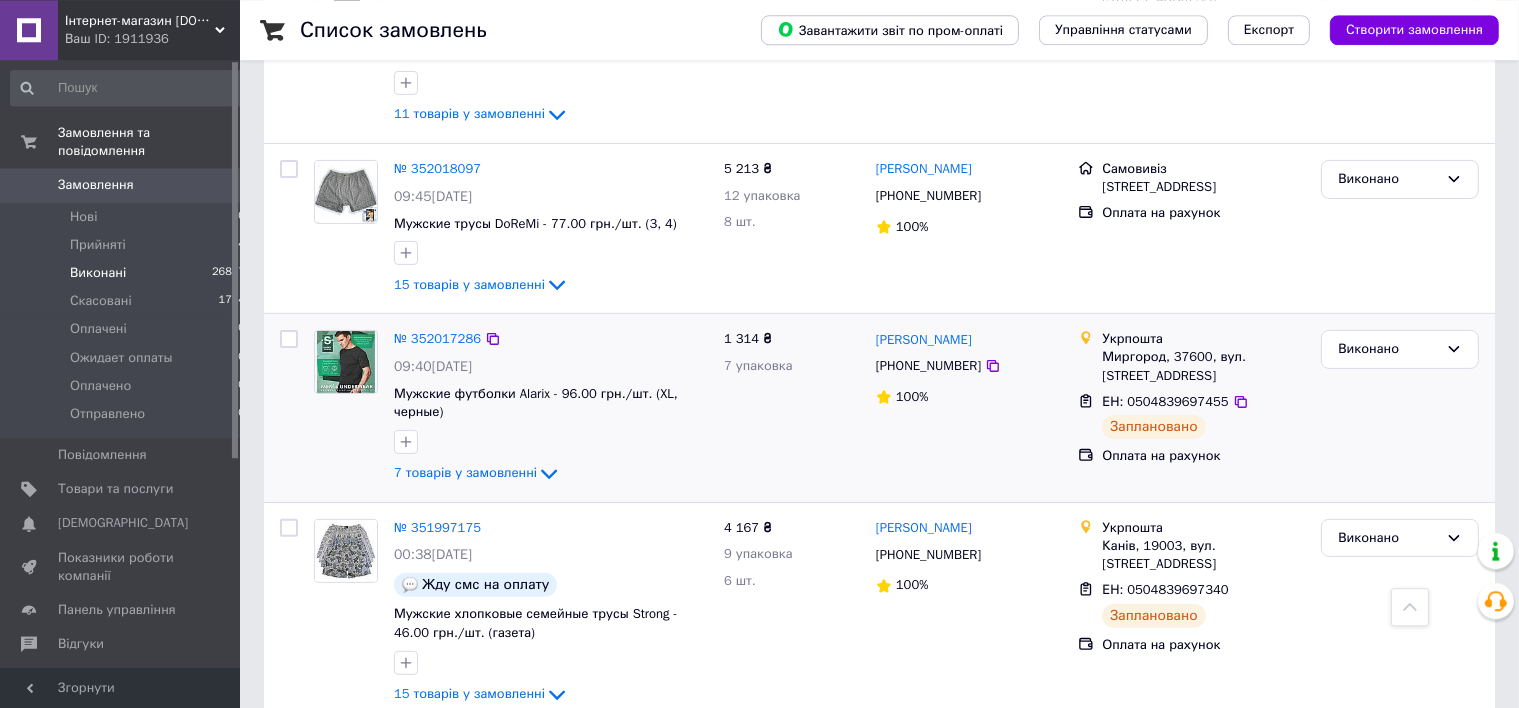 click at bounding box center [289, 339] 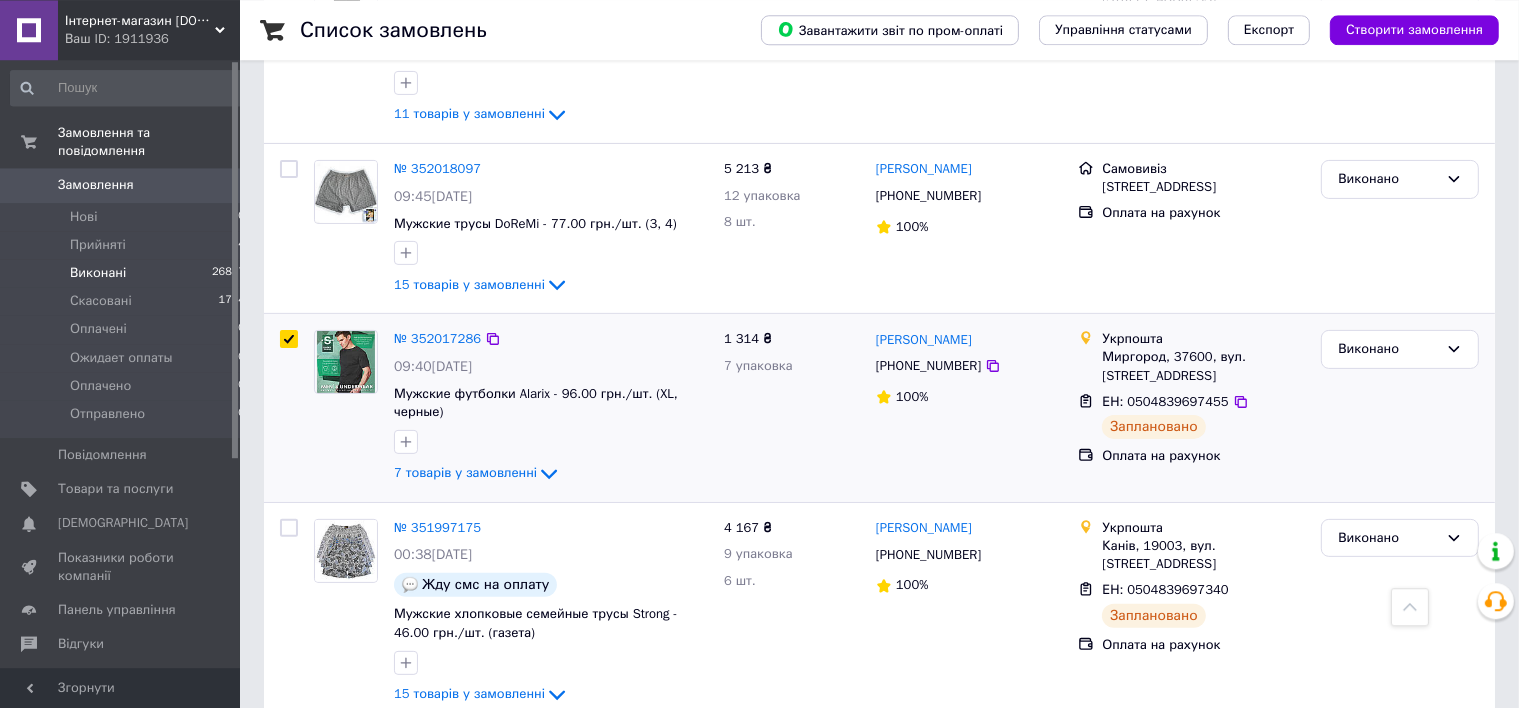 checkbox on "true" 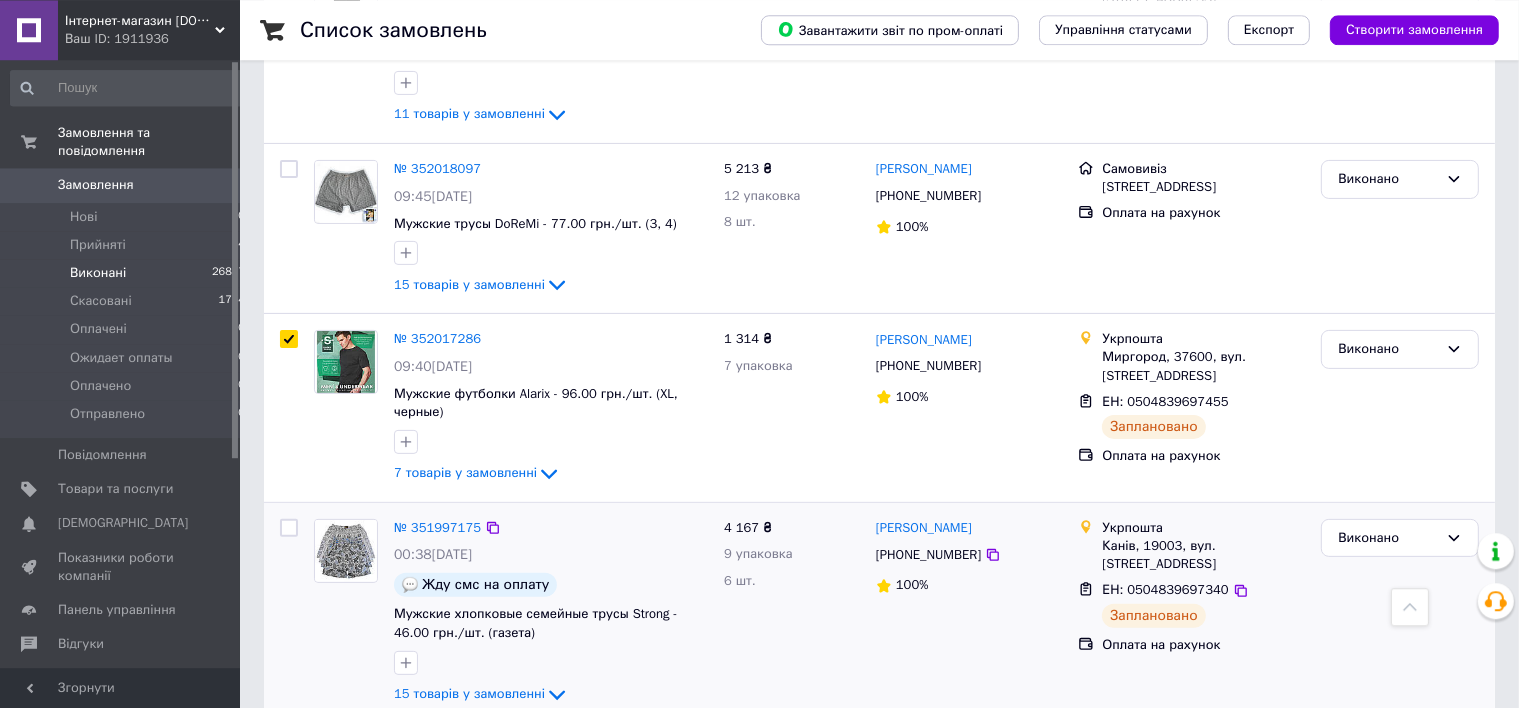 click at bounding box center (289, 528) 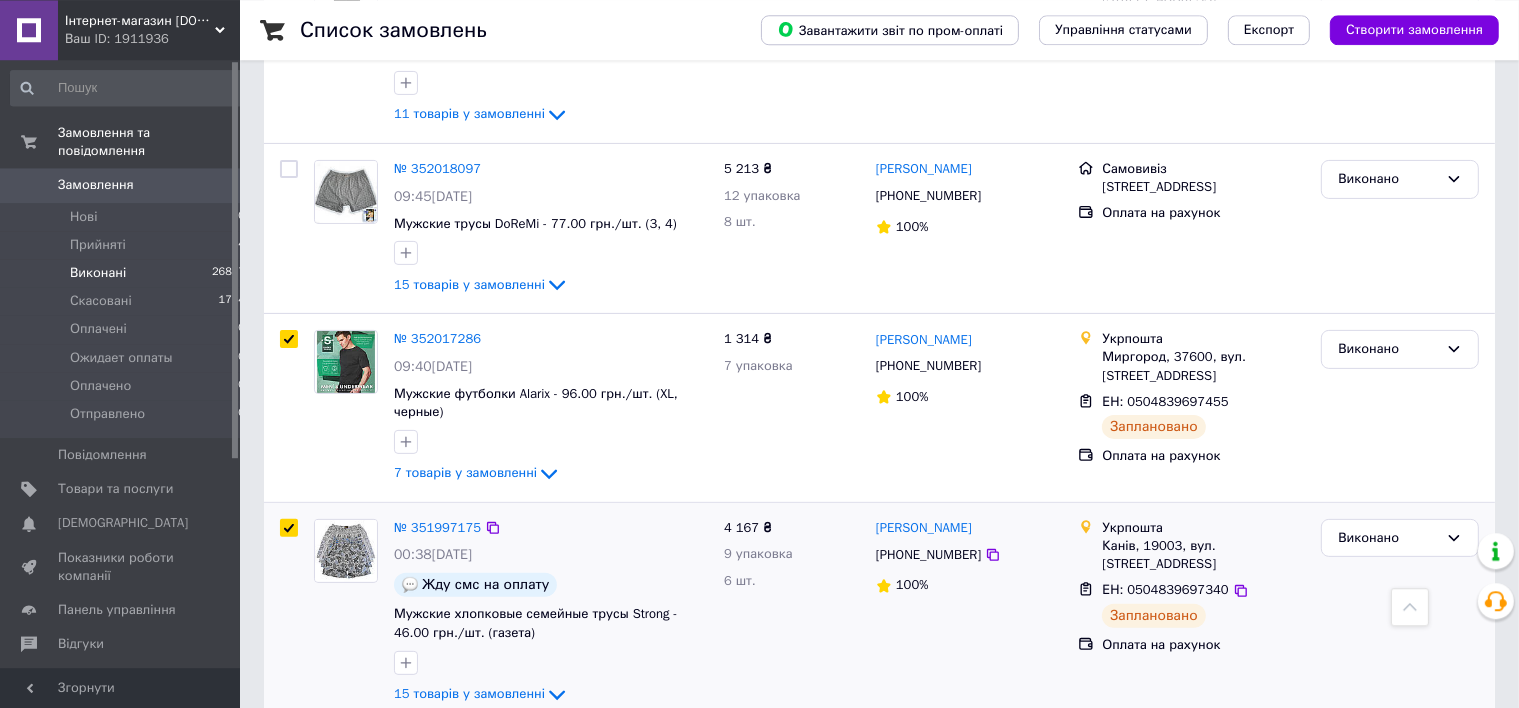 checkbox on "true" 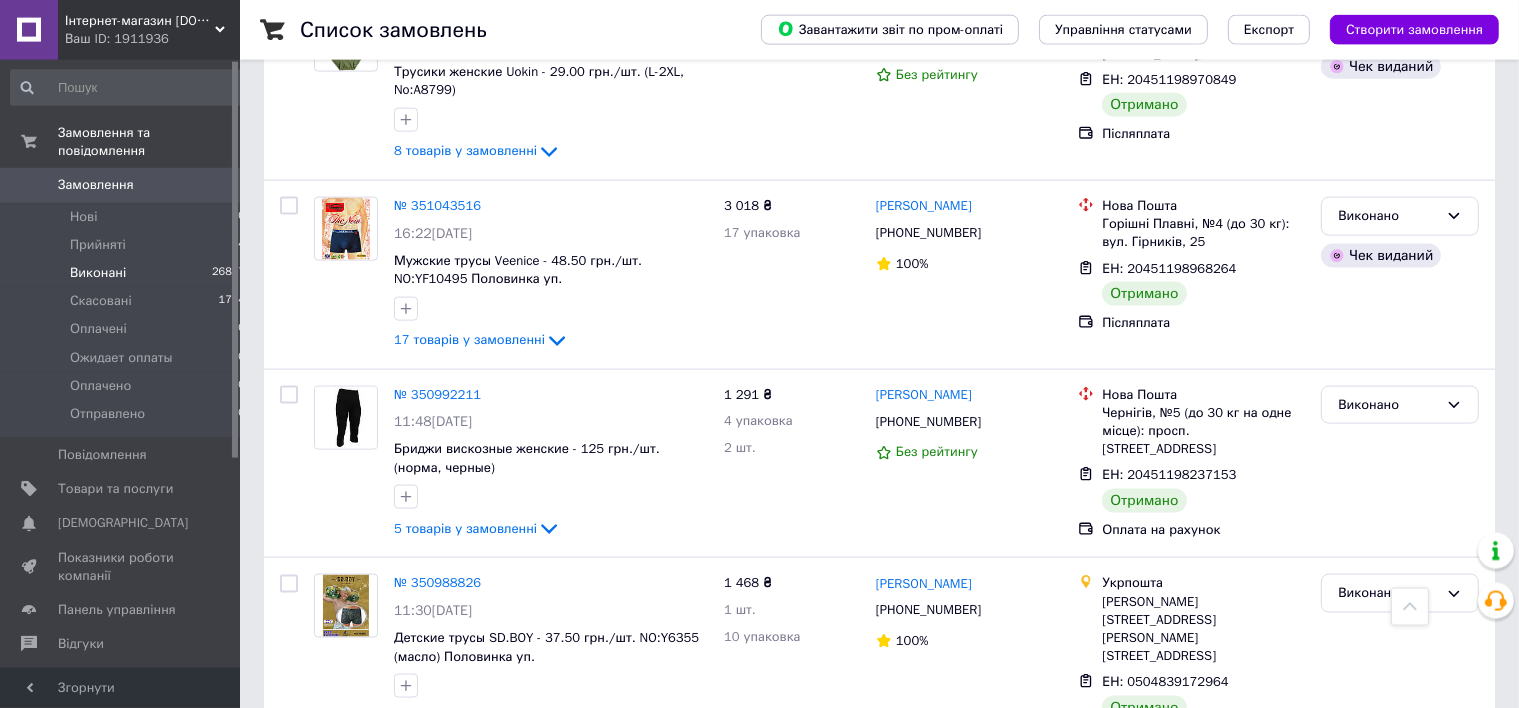 scroll, scrollTop: 144, scrollLeft: 0, axis: vertical 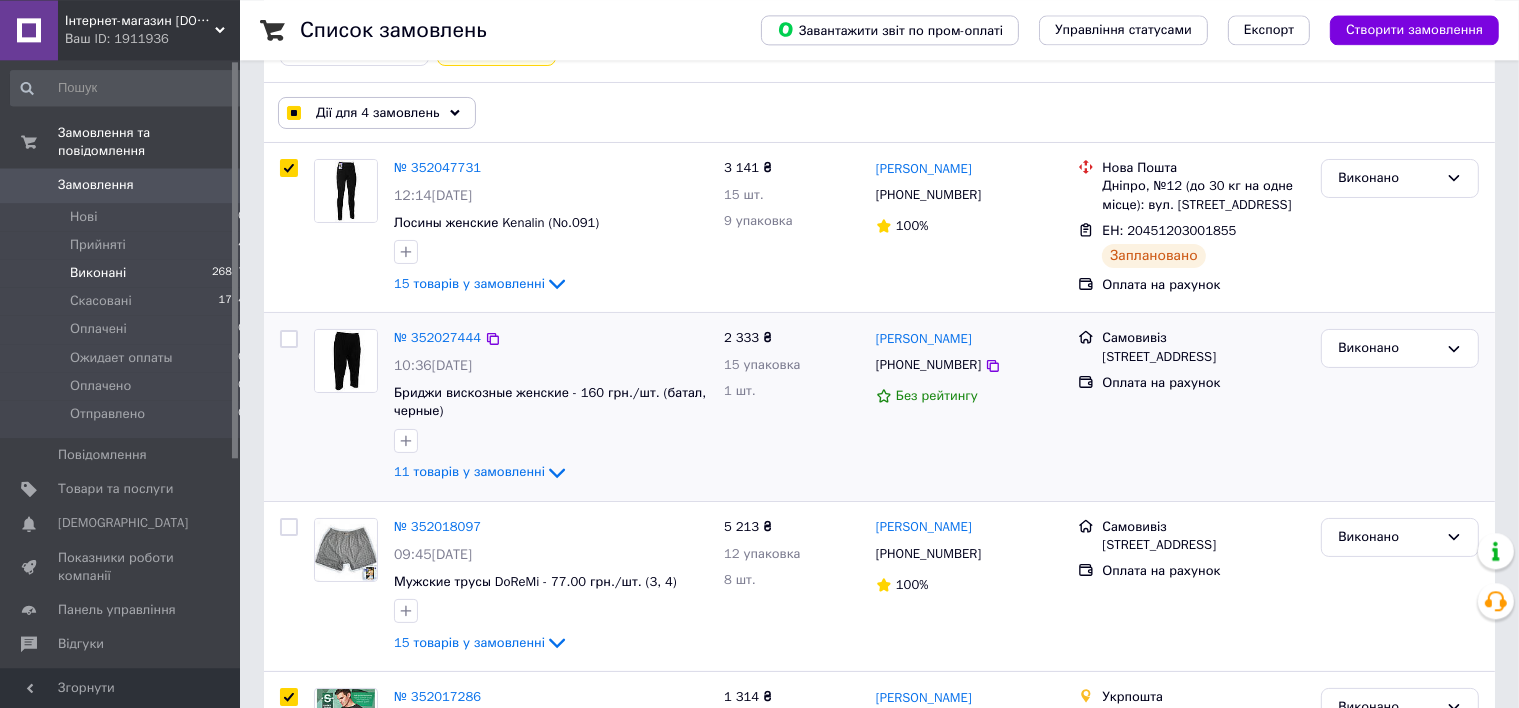 click at bounding box center (289, 339) 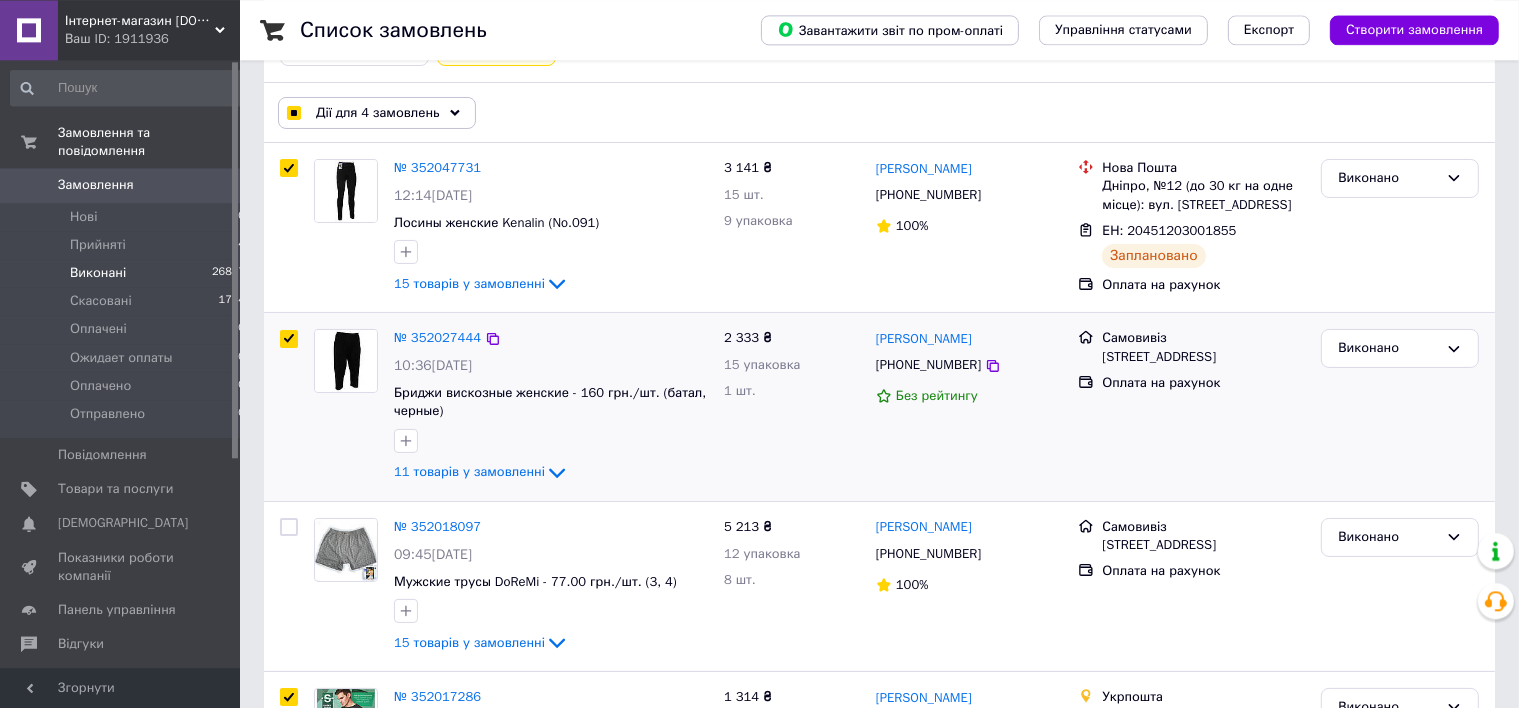 checkbox on "true" 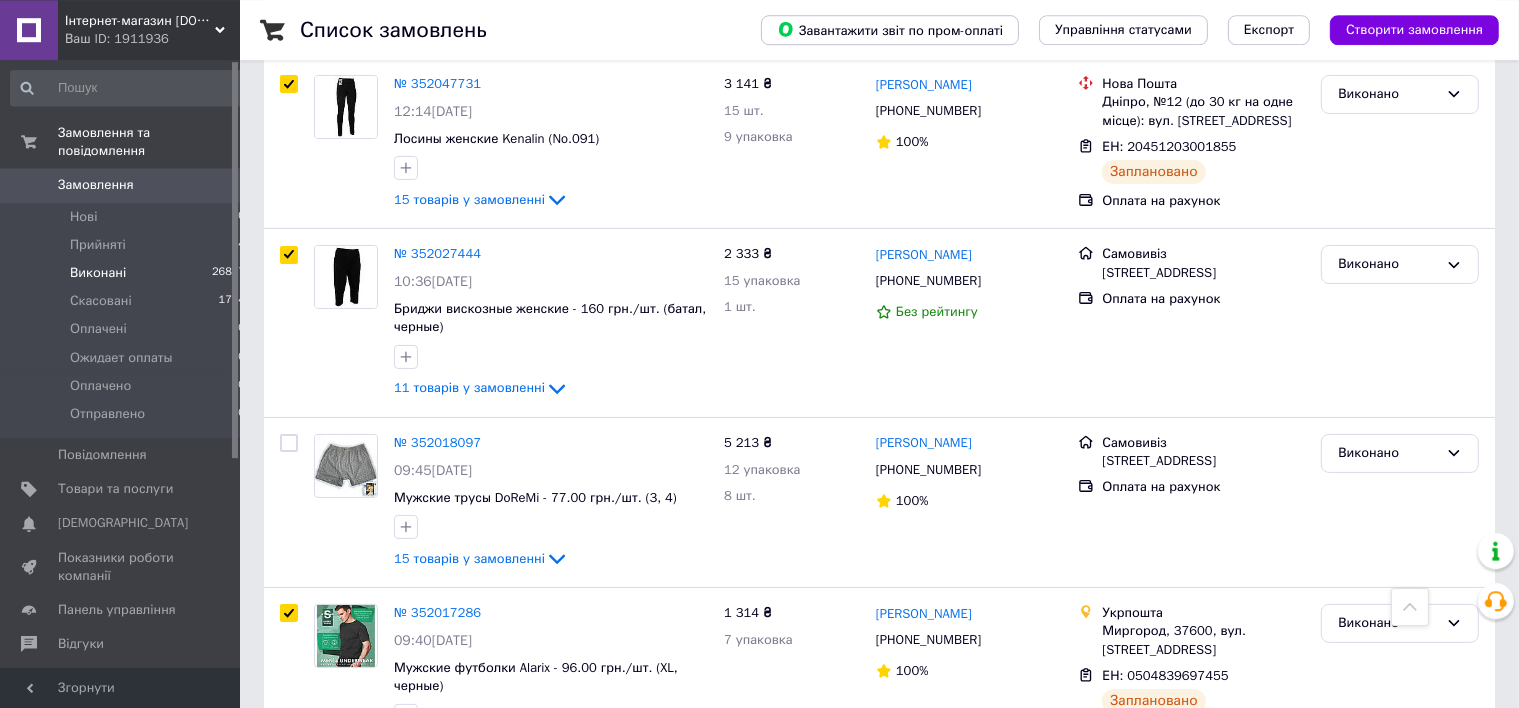 scroll, scrollTop: 0, scrollLeft: 0, axis: both 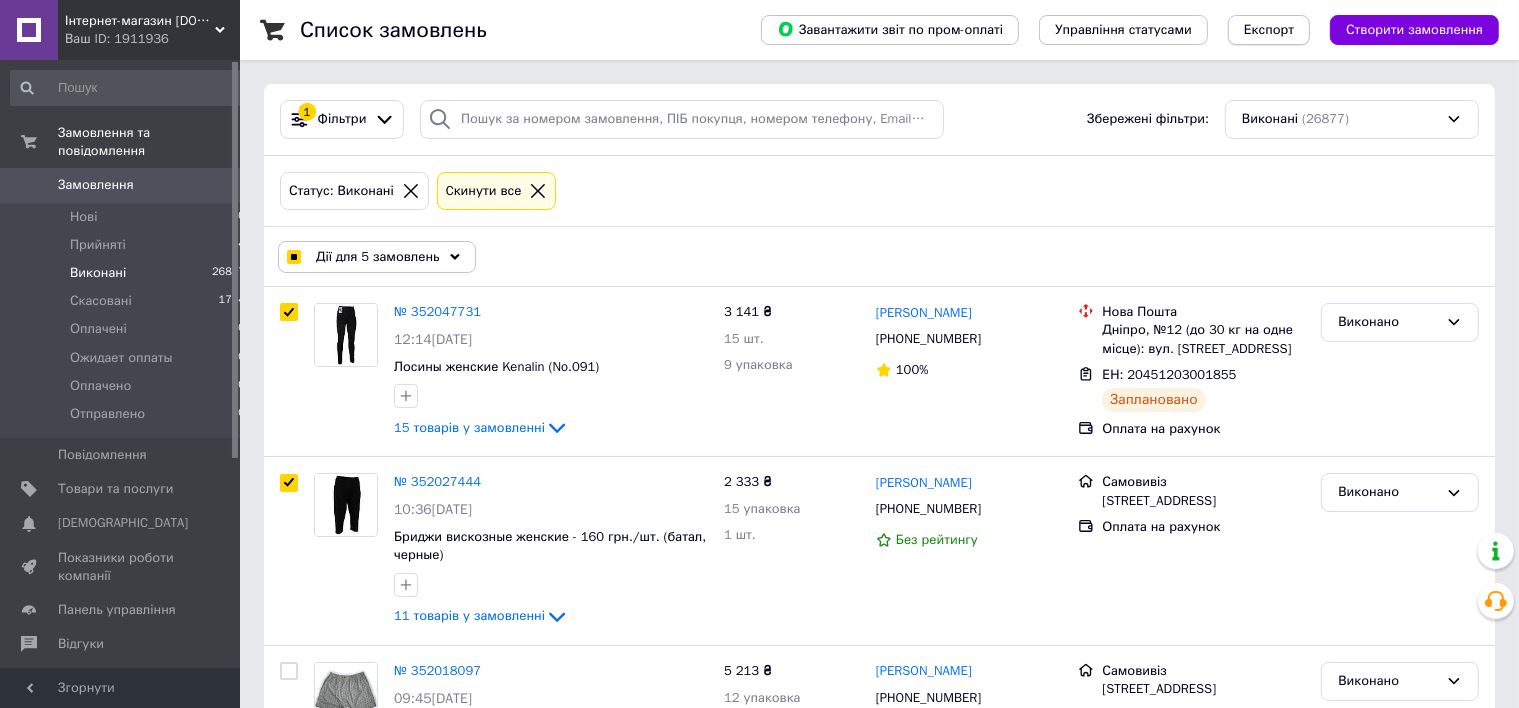 click on "Експорт" at bounding box center (1269, 30) 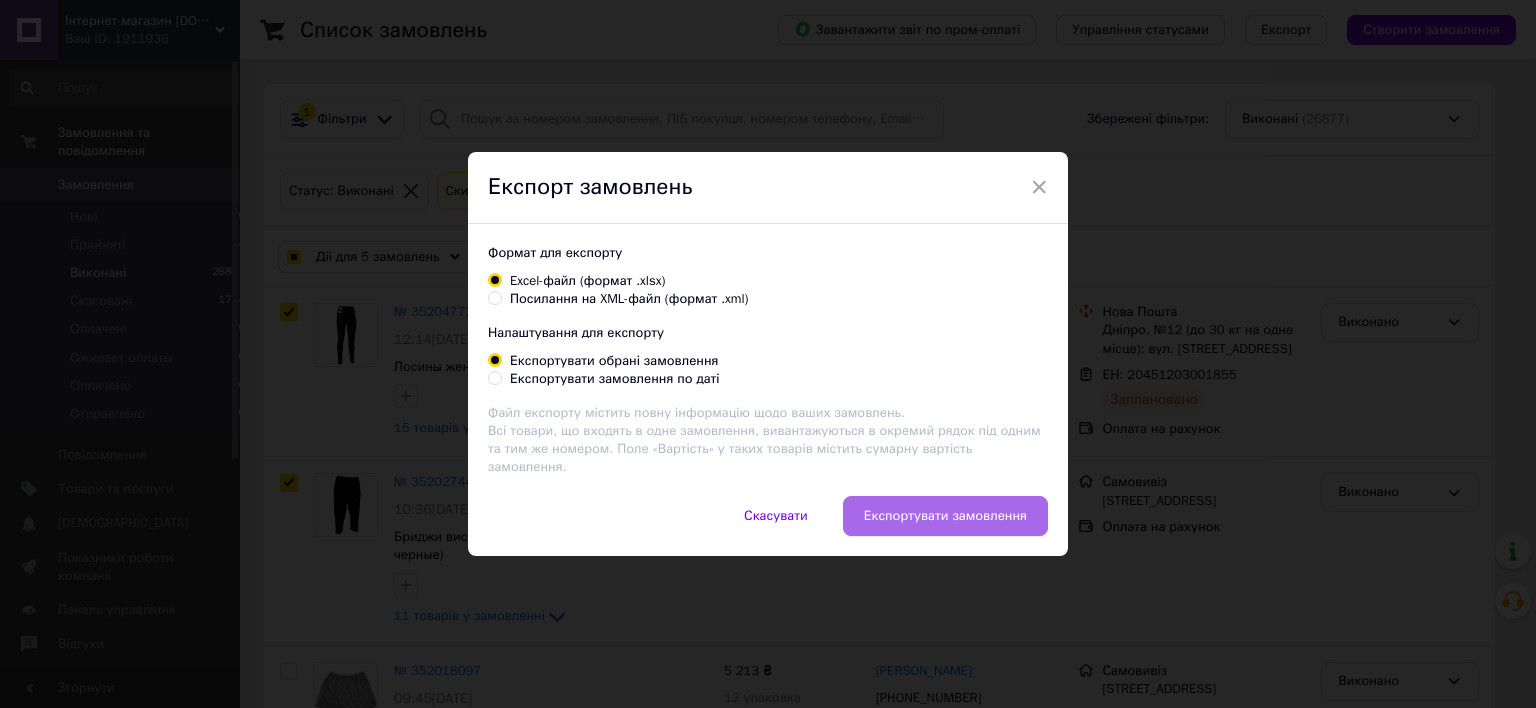 click on "Експортувати замовлення" at bounding box center [945, 516] 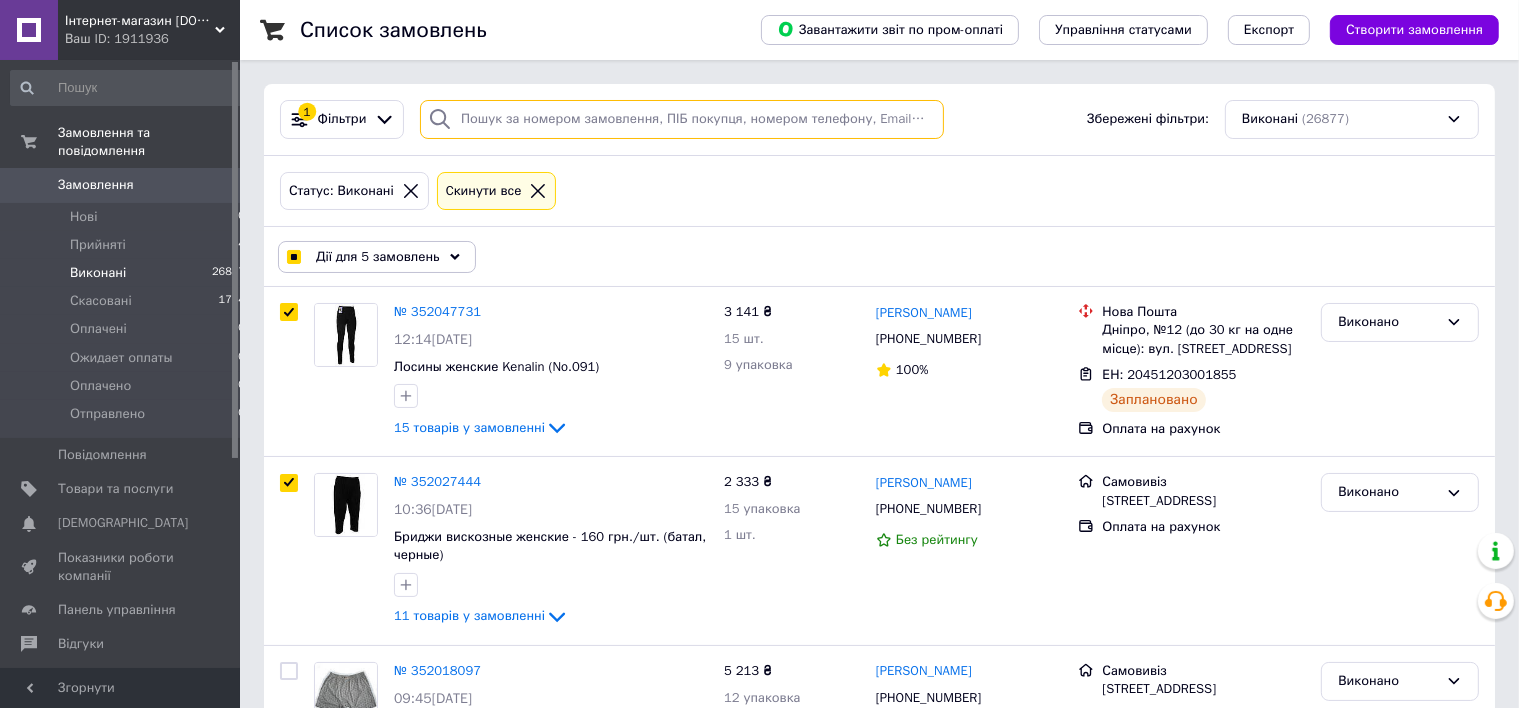 click at bounding box center (682, 119) 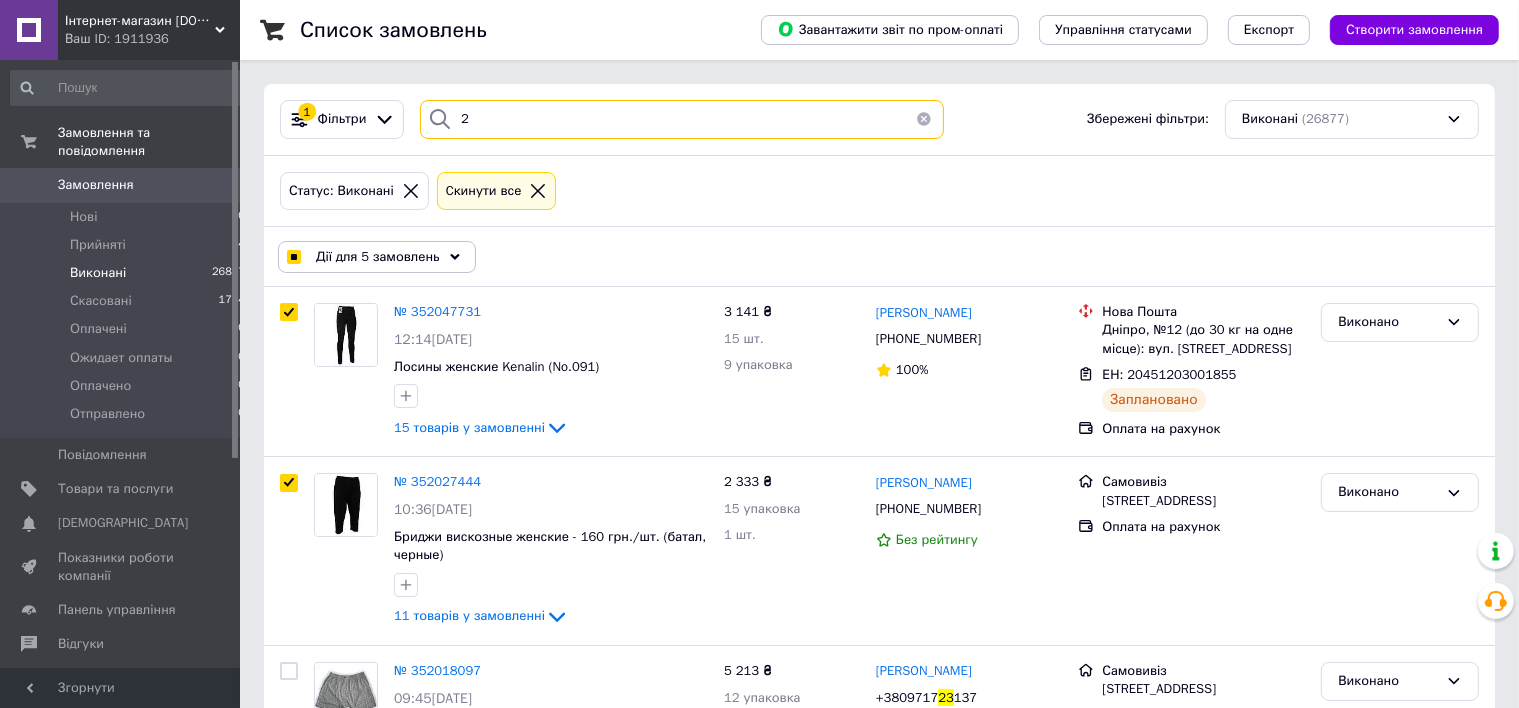 type on "23" 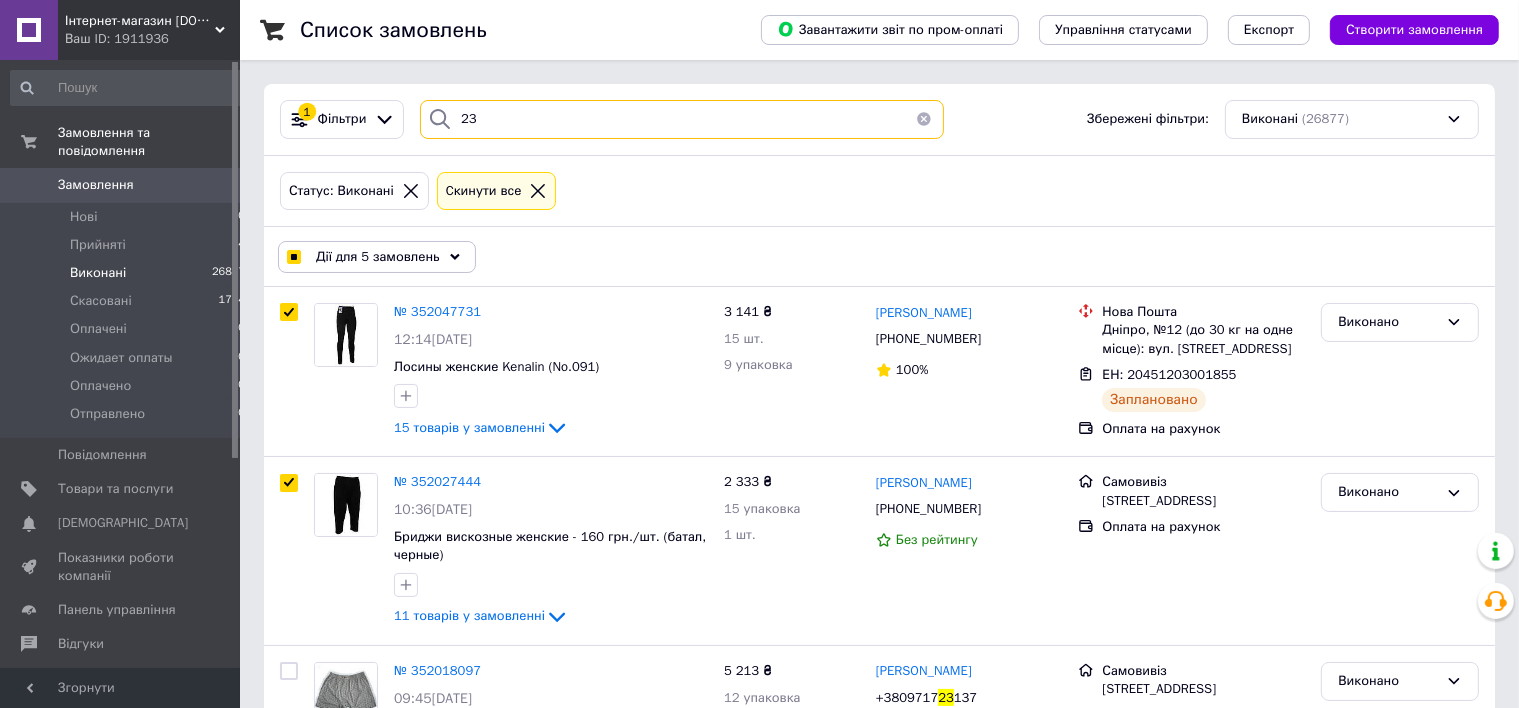 type on "231" 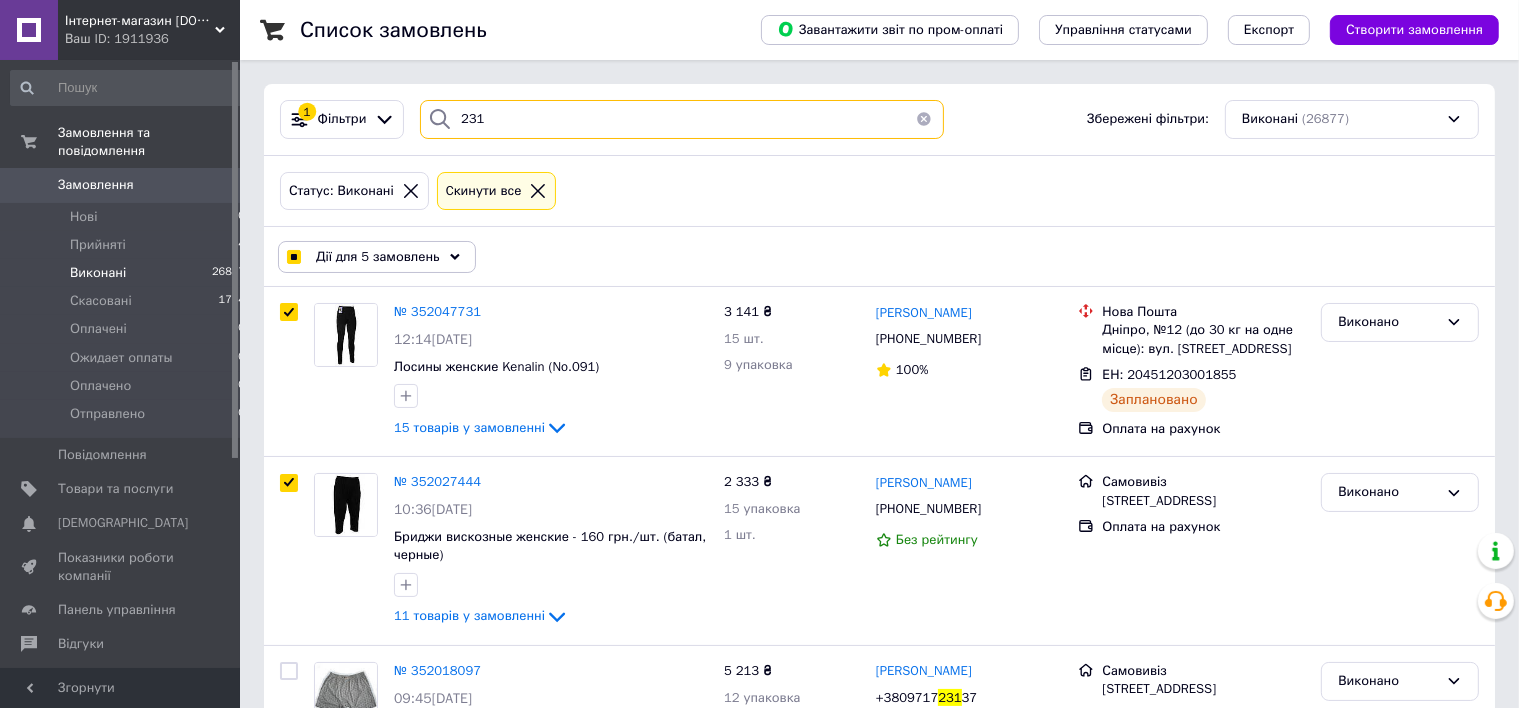 checkbox on "true" 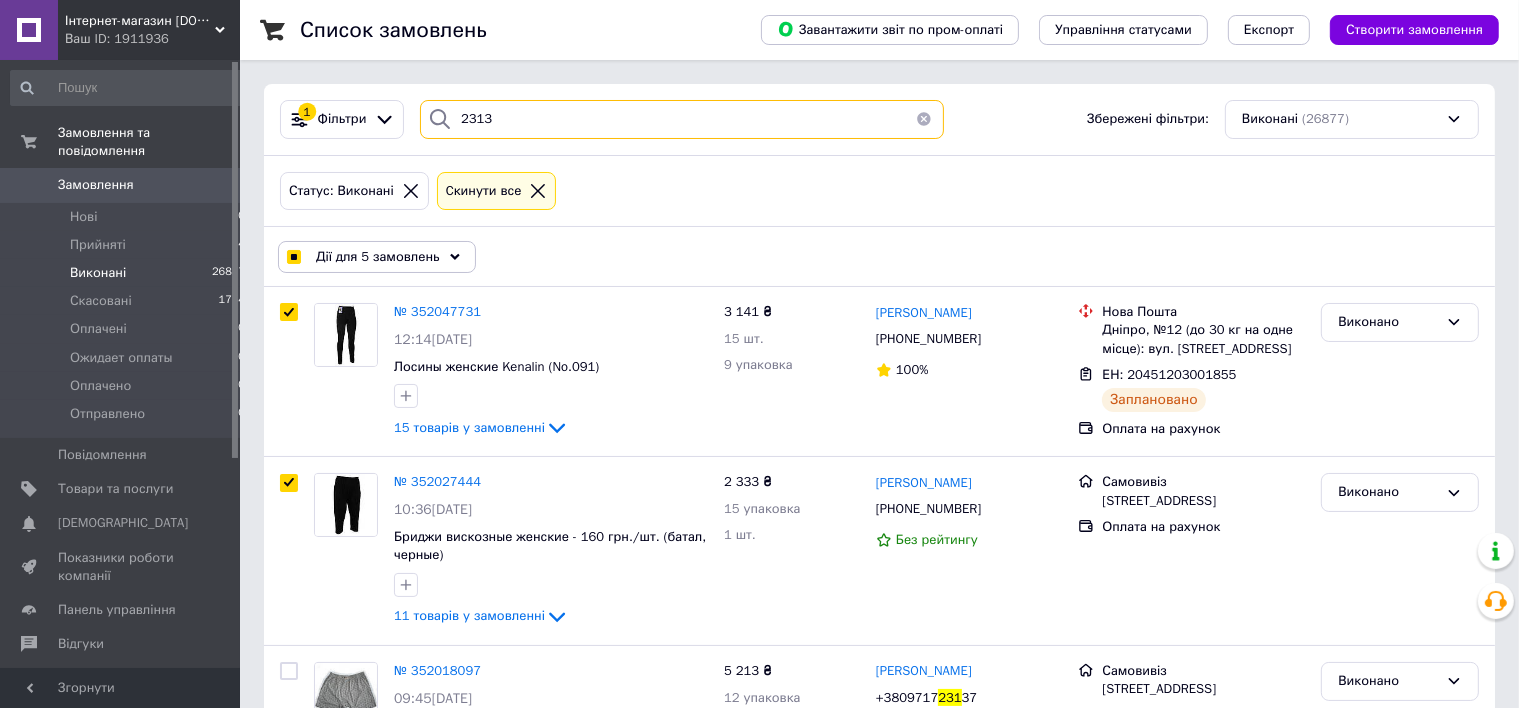 checkbox on "true" 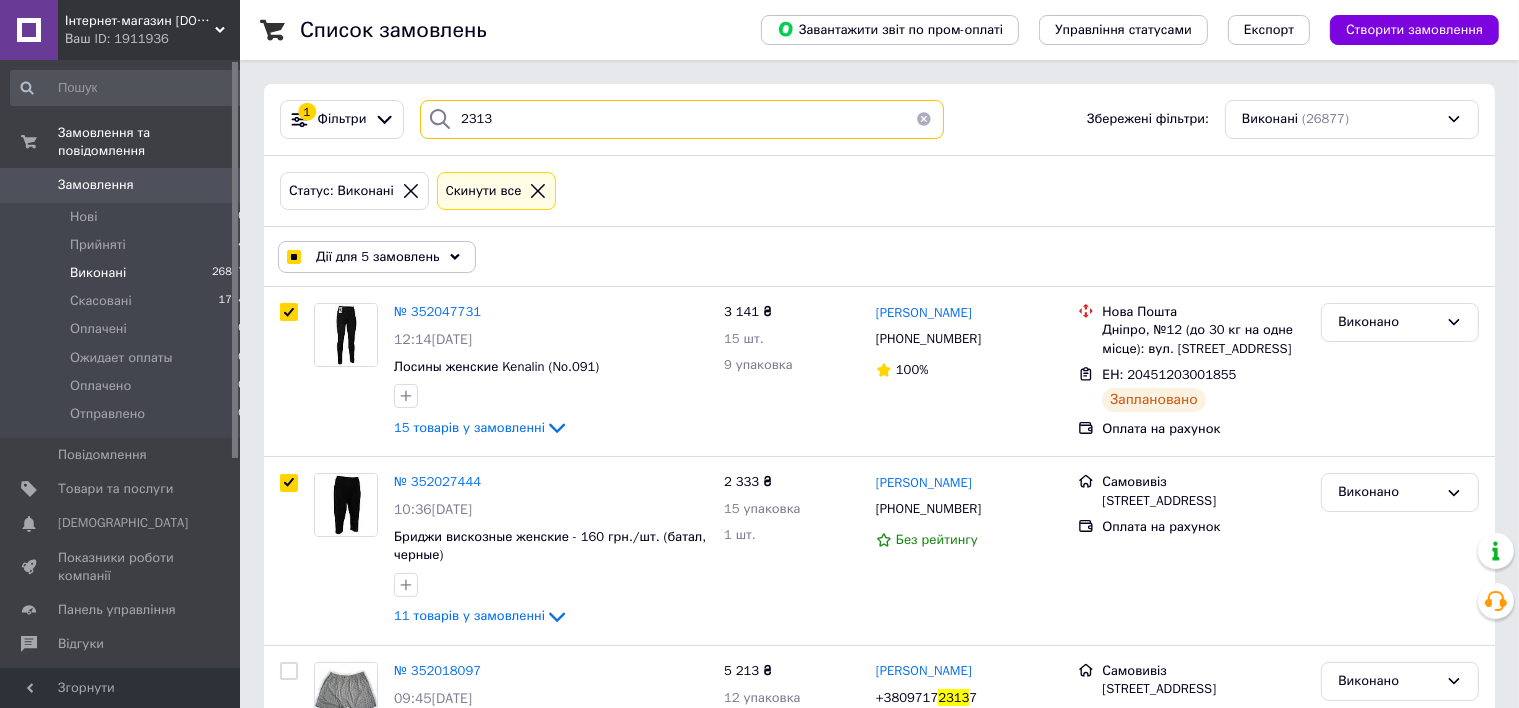 type on "23137" 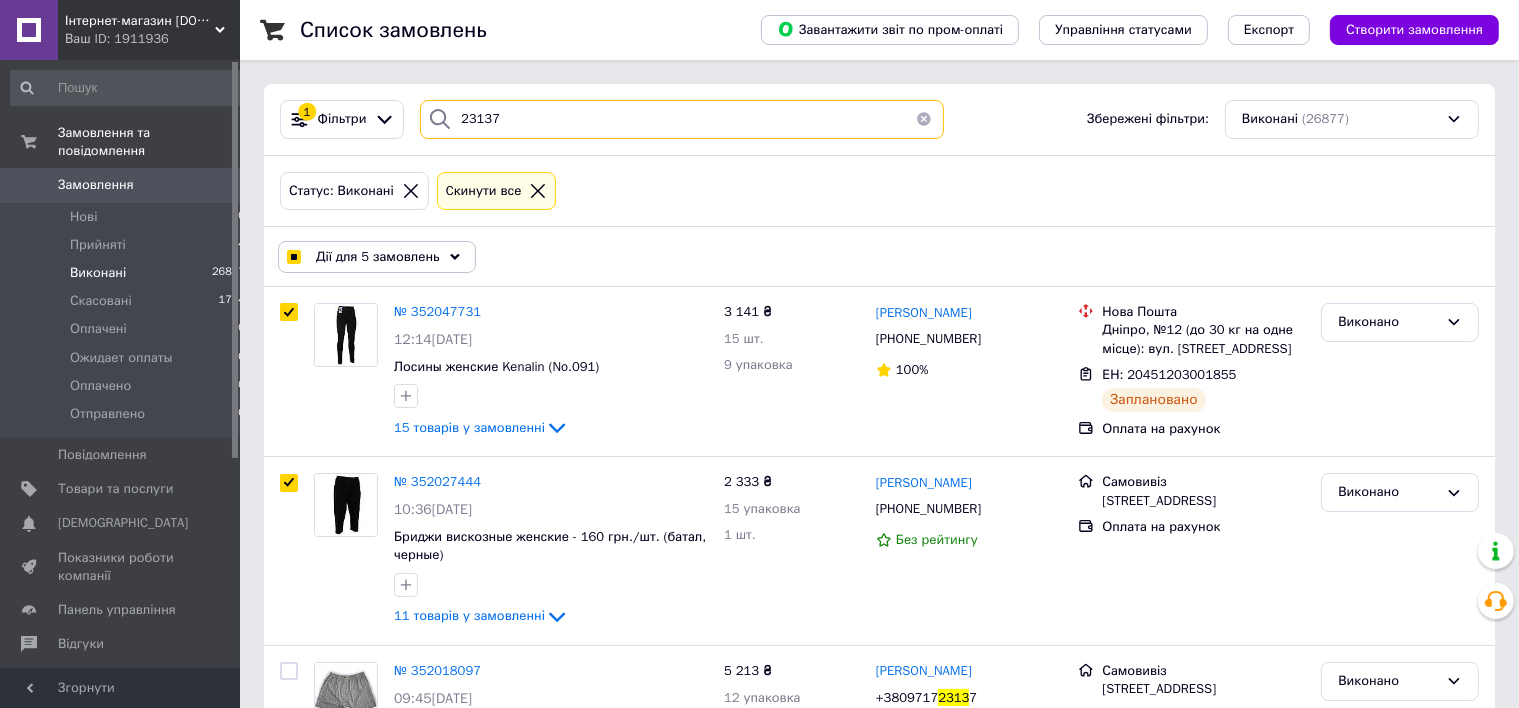 checkbox on "true" 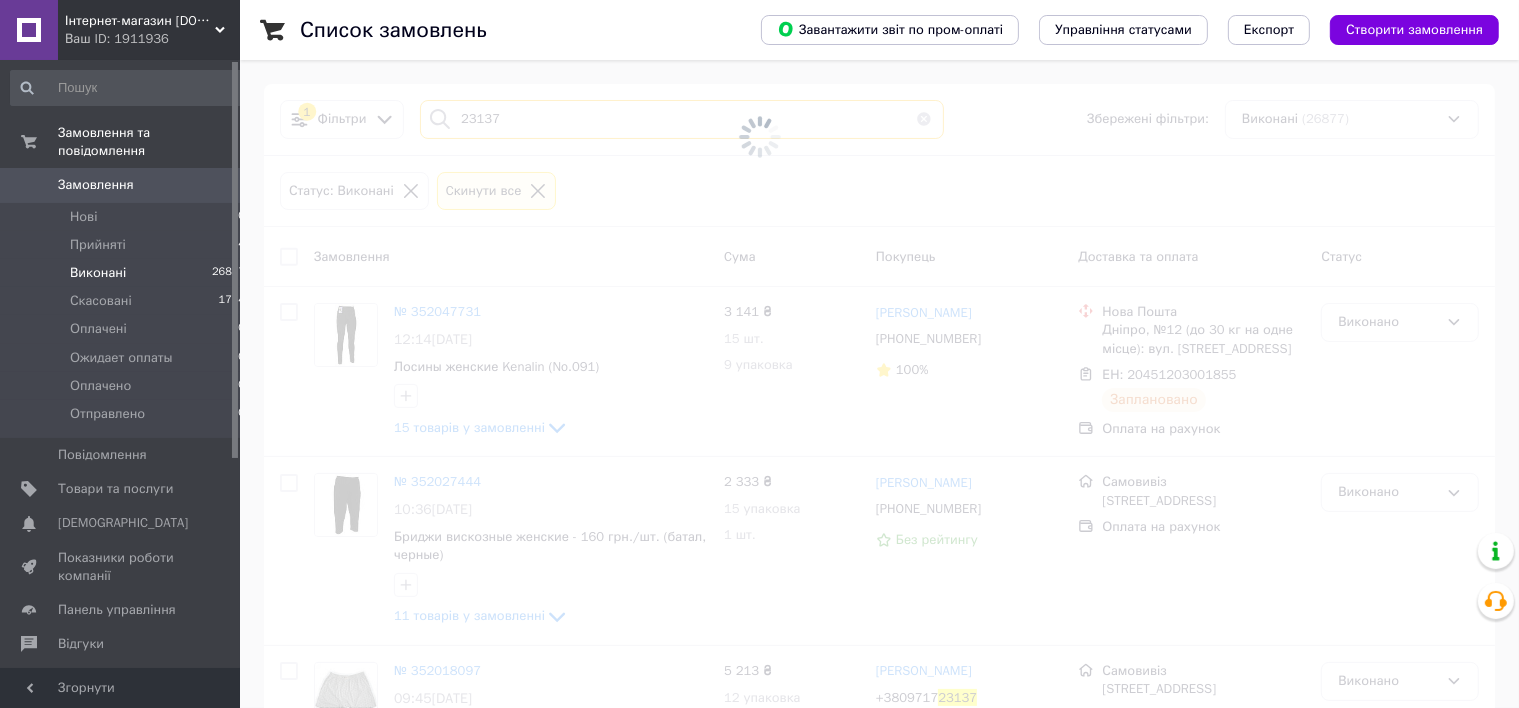 checkbox on "false" 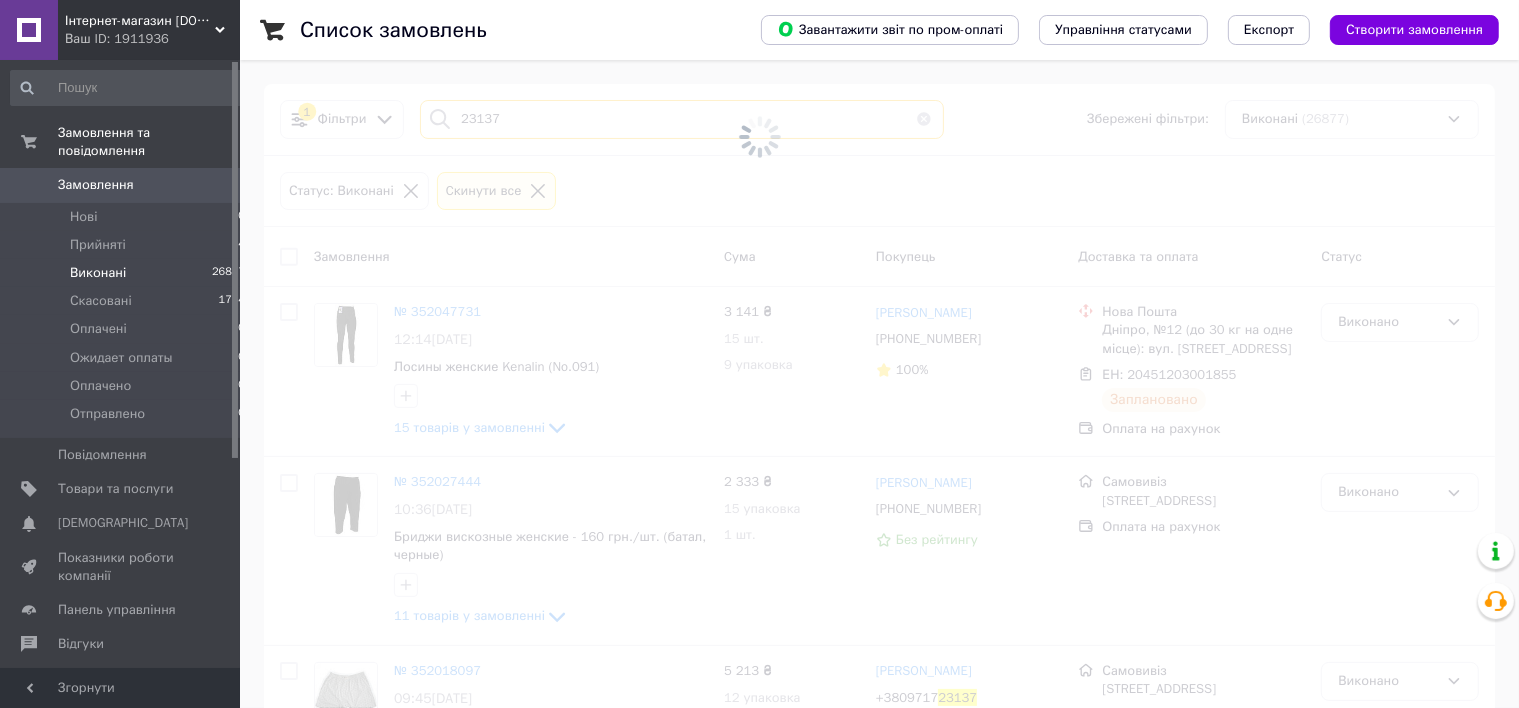 checkbox on "false" 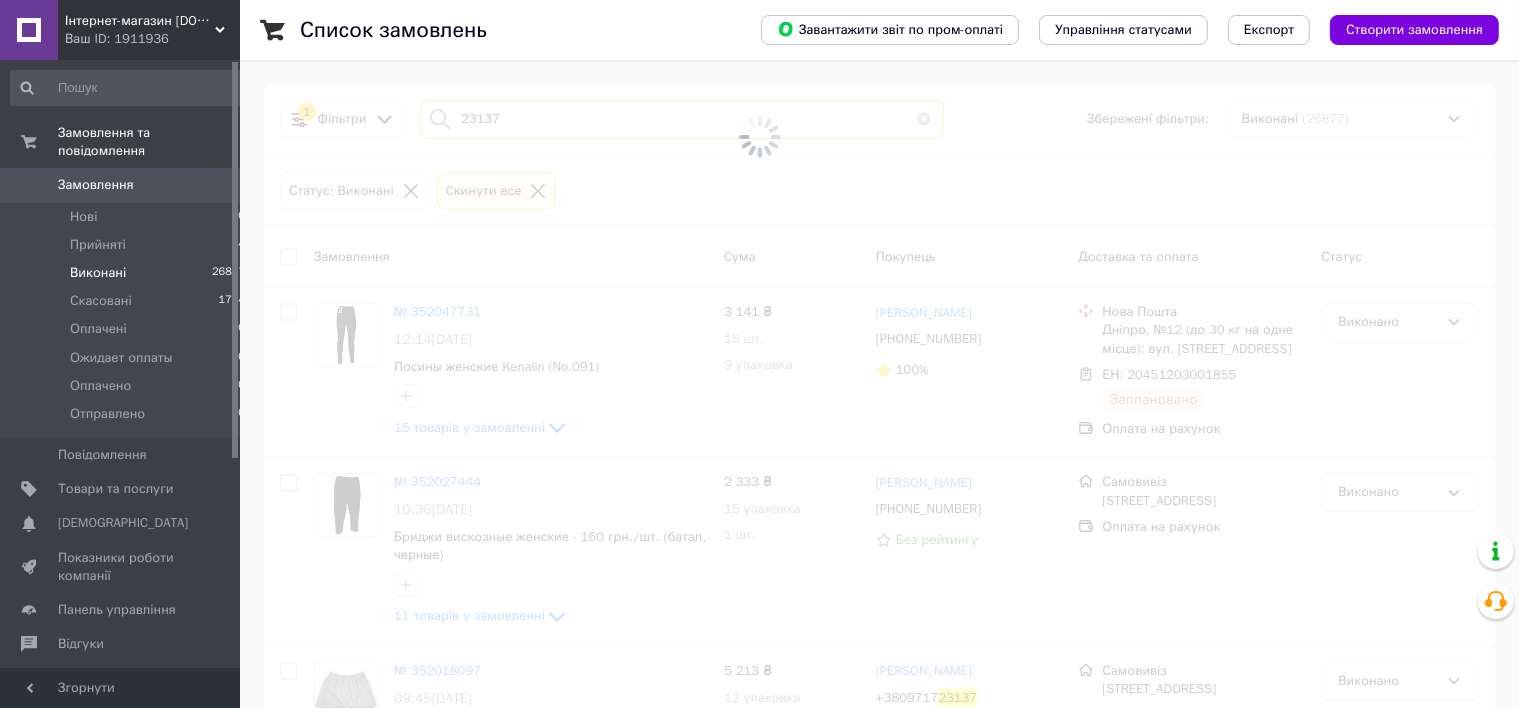 checkbox on "false" 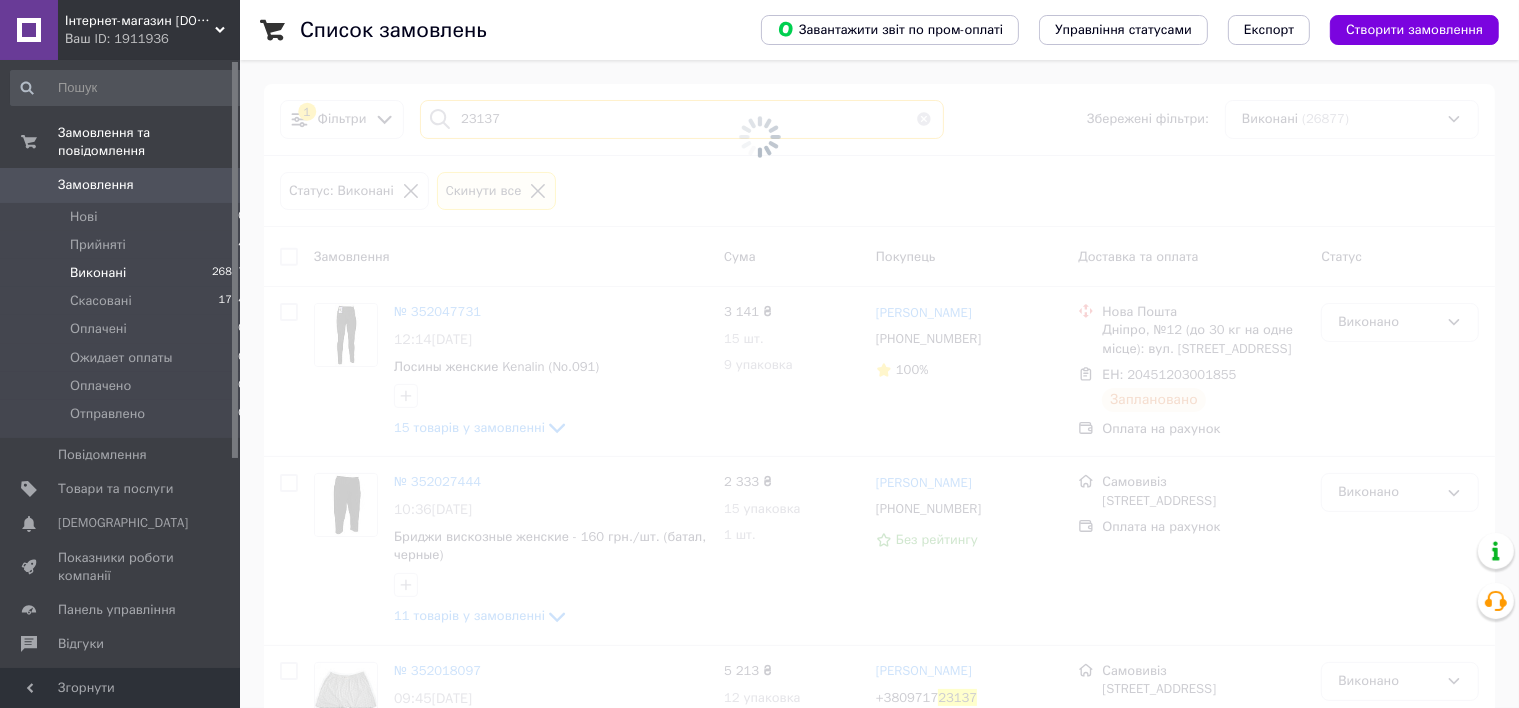 checkbox on "false" 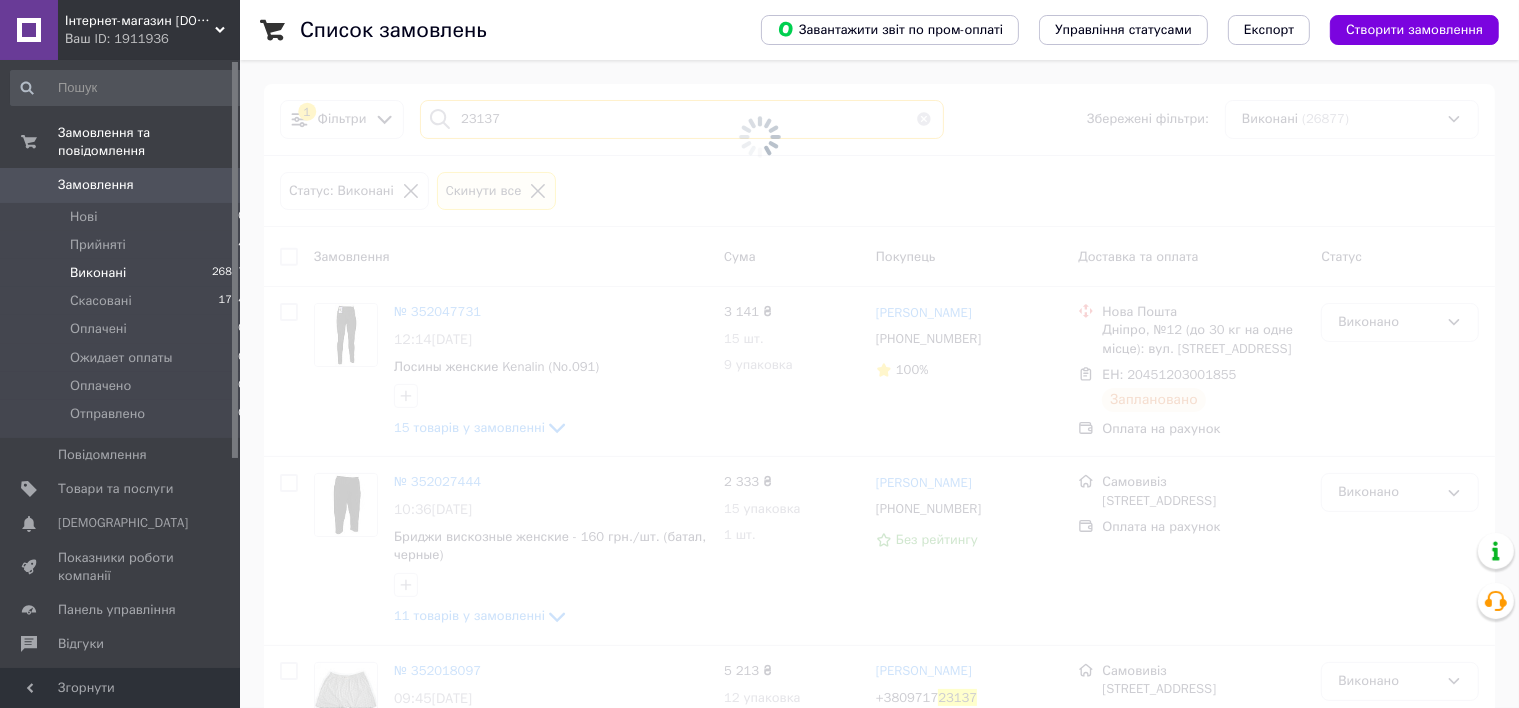 checkbox on "false" 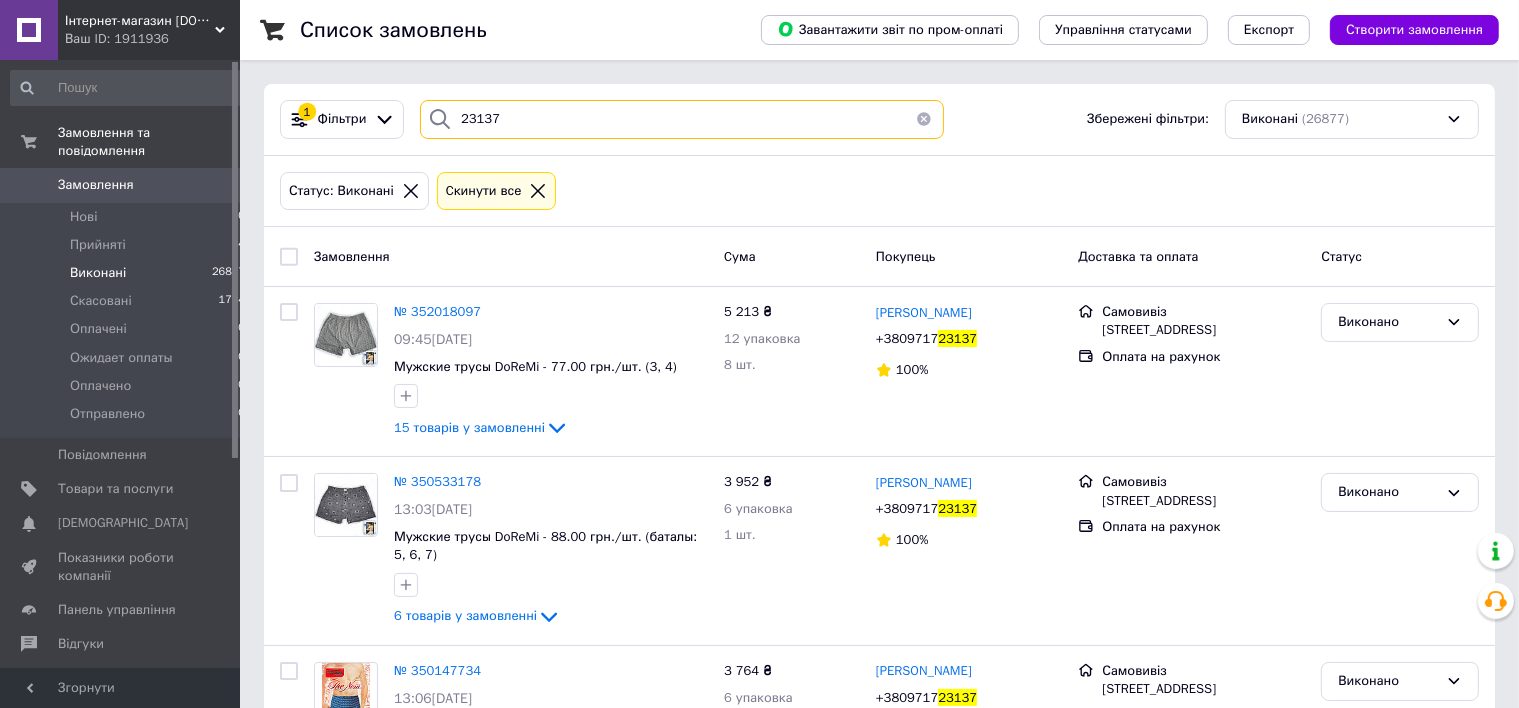 type on "23137" 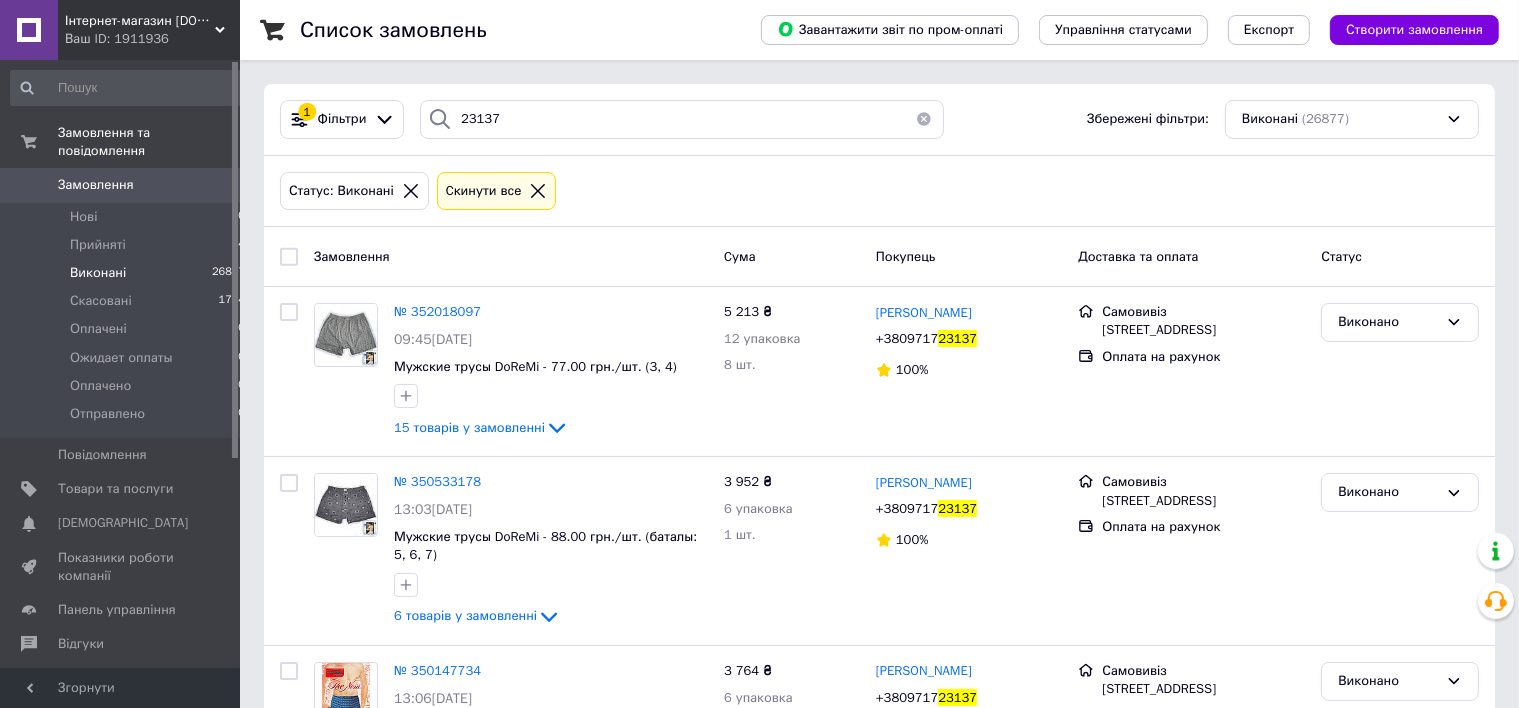 scroll, scrollTop: 1258, scrollLeft: 0, axis: vertical 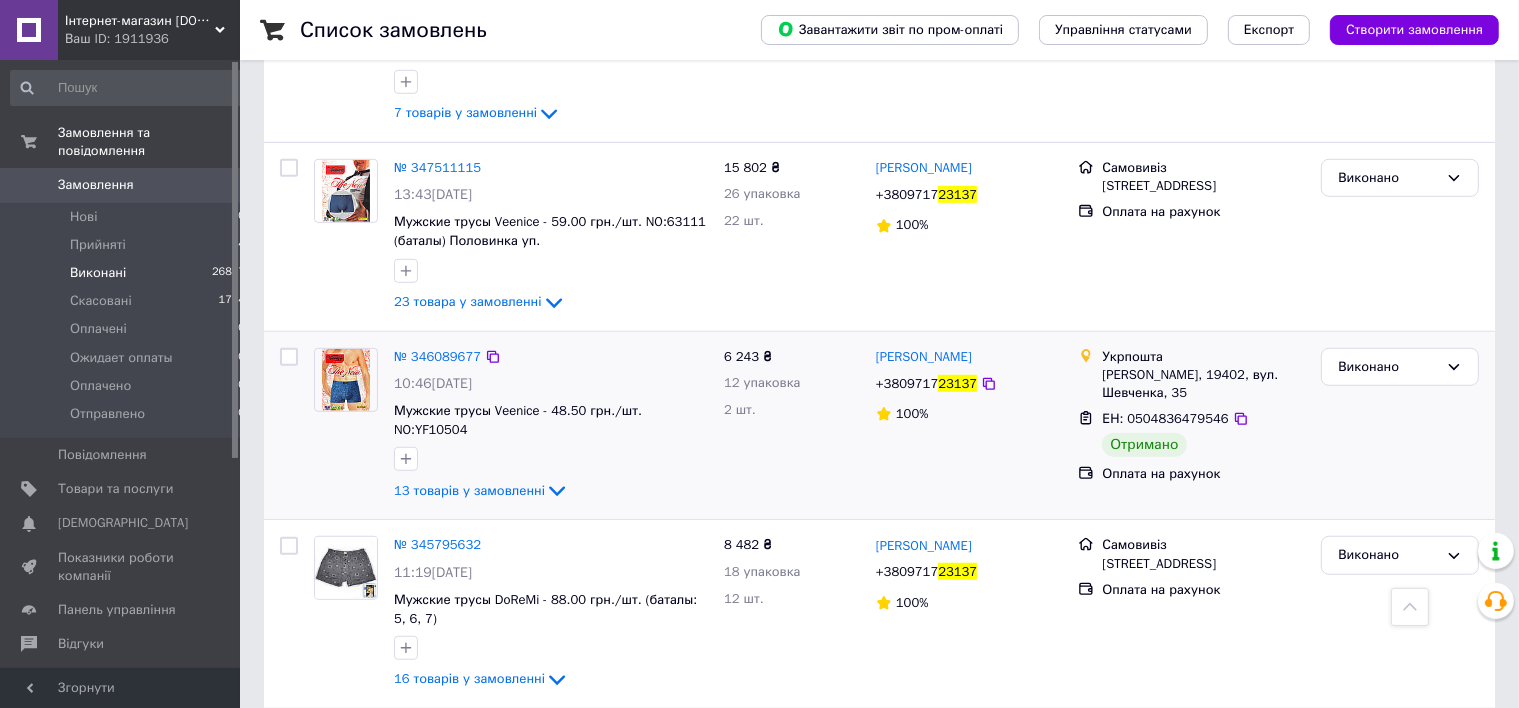click at bounding box center (289, 357) 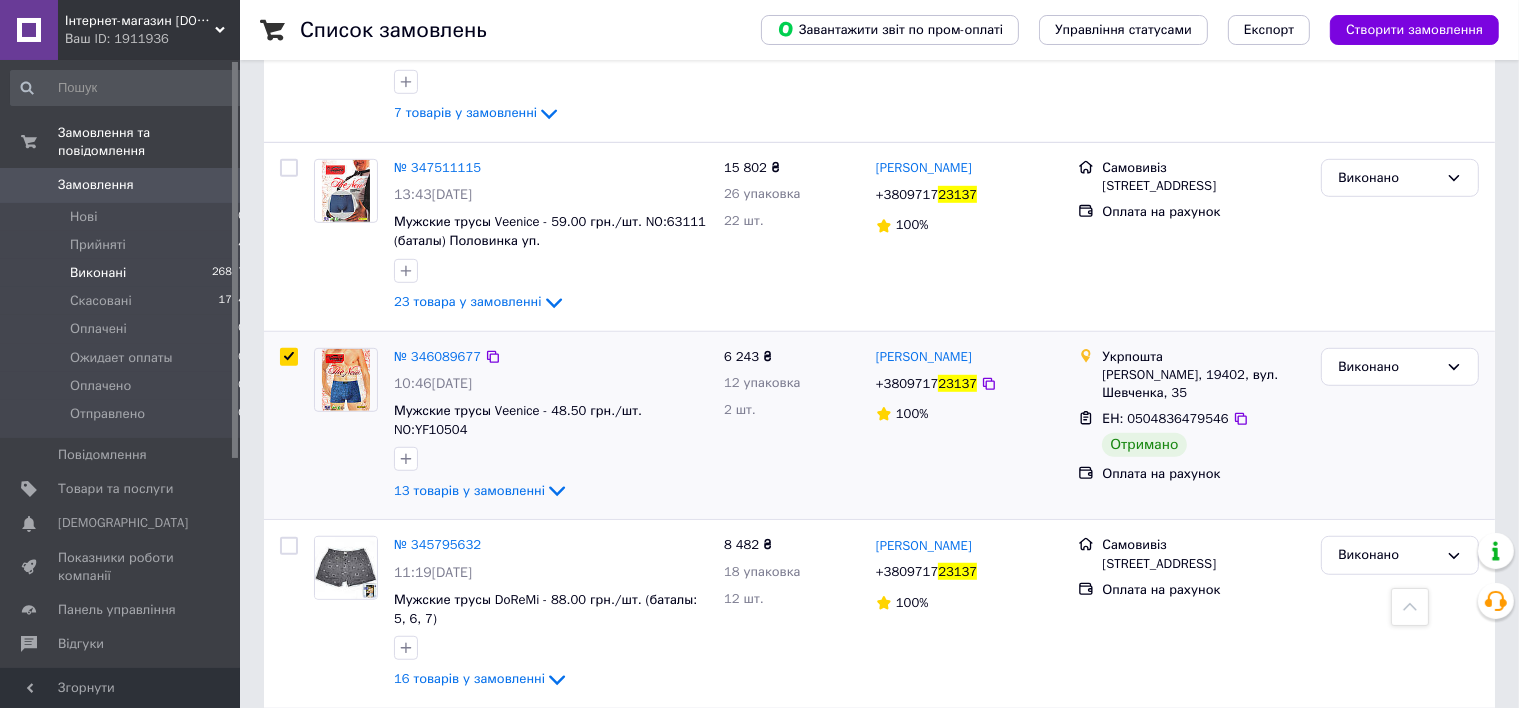 checkbox on "true" 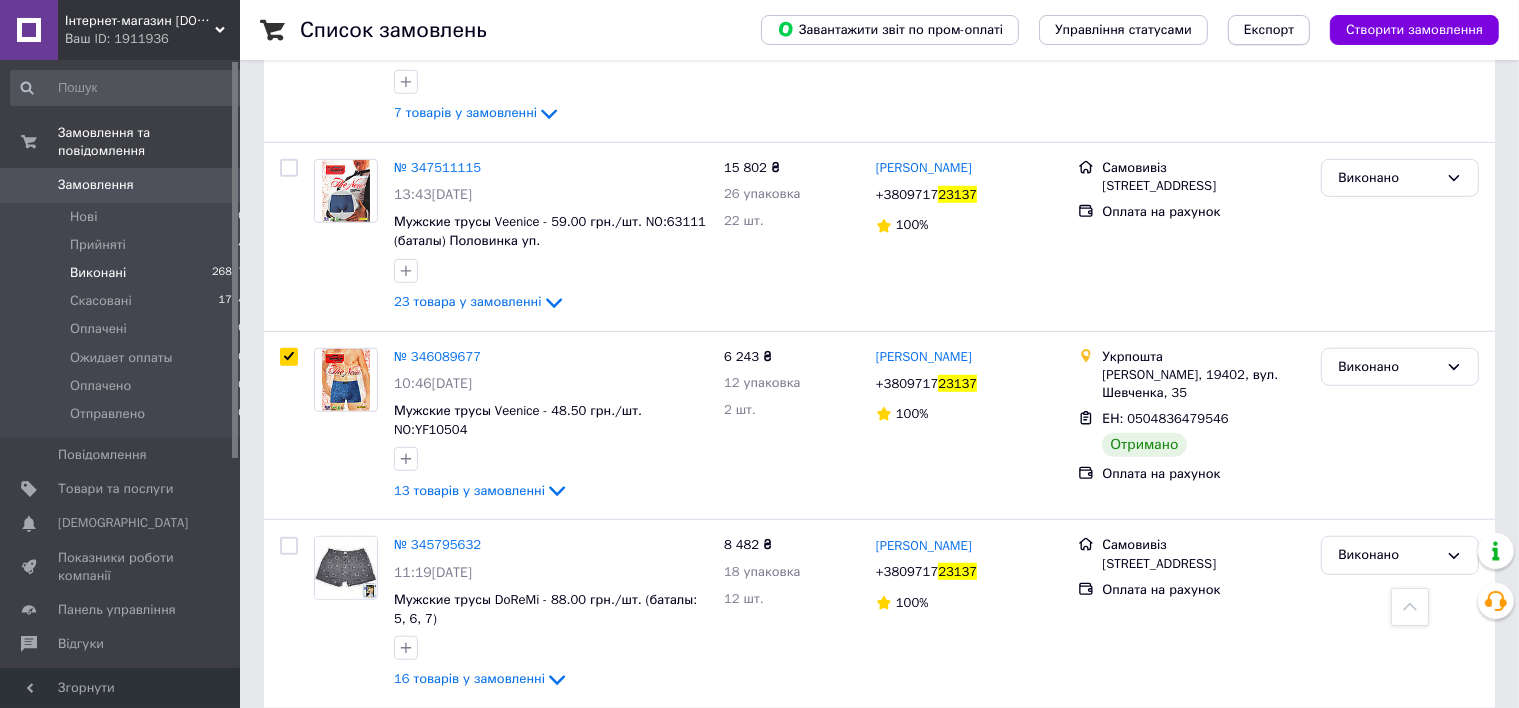 click on "Експорт" at bounding box center [1269, 30] 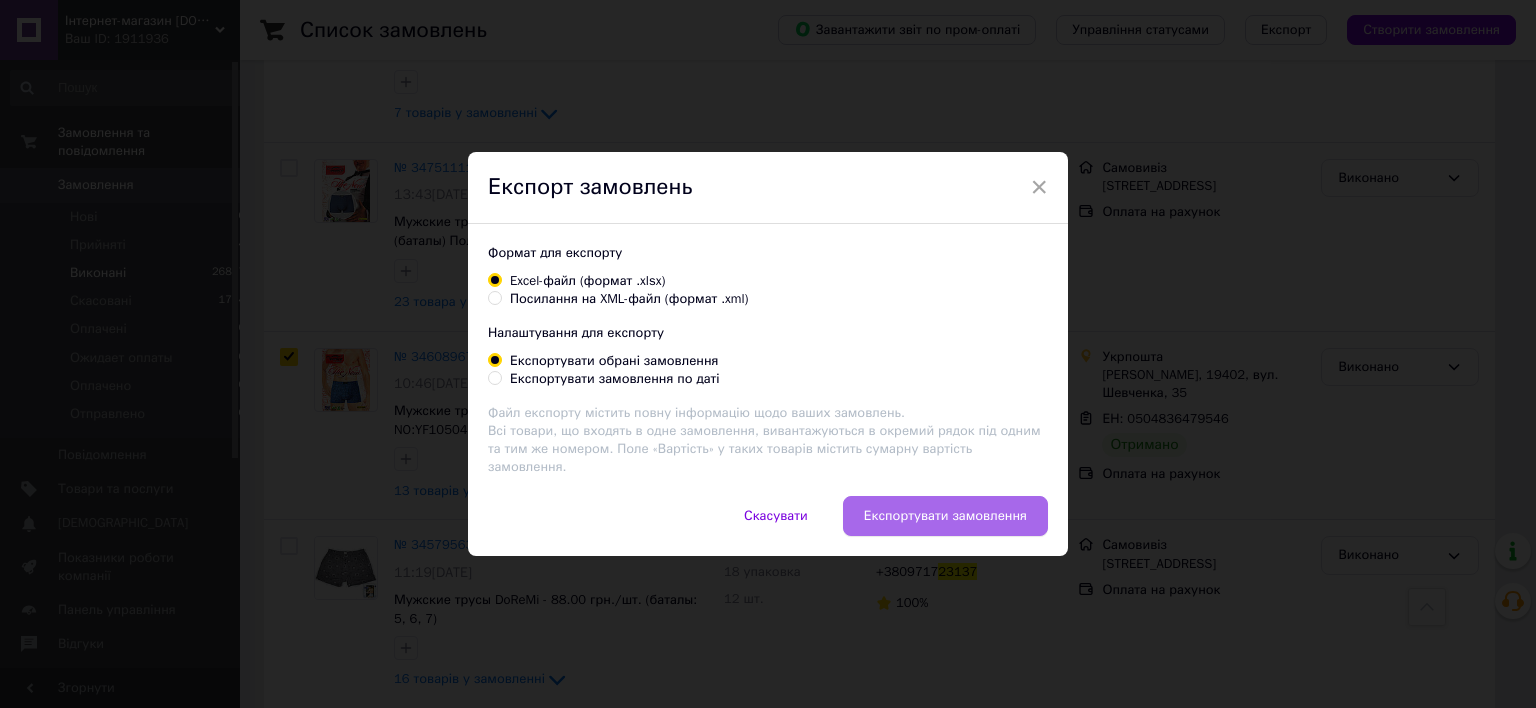 click on "Експортувати замовлення" at bounding box center (945, 516) 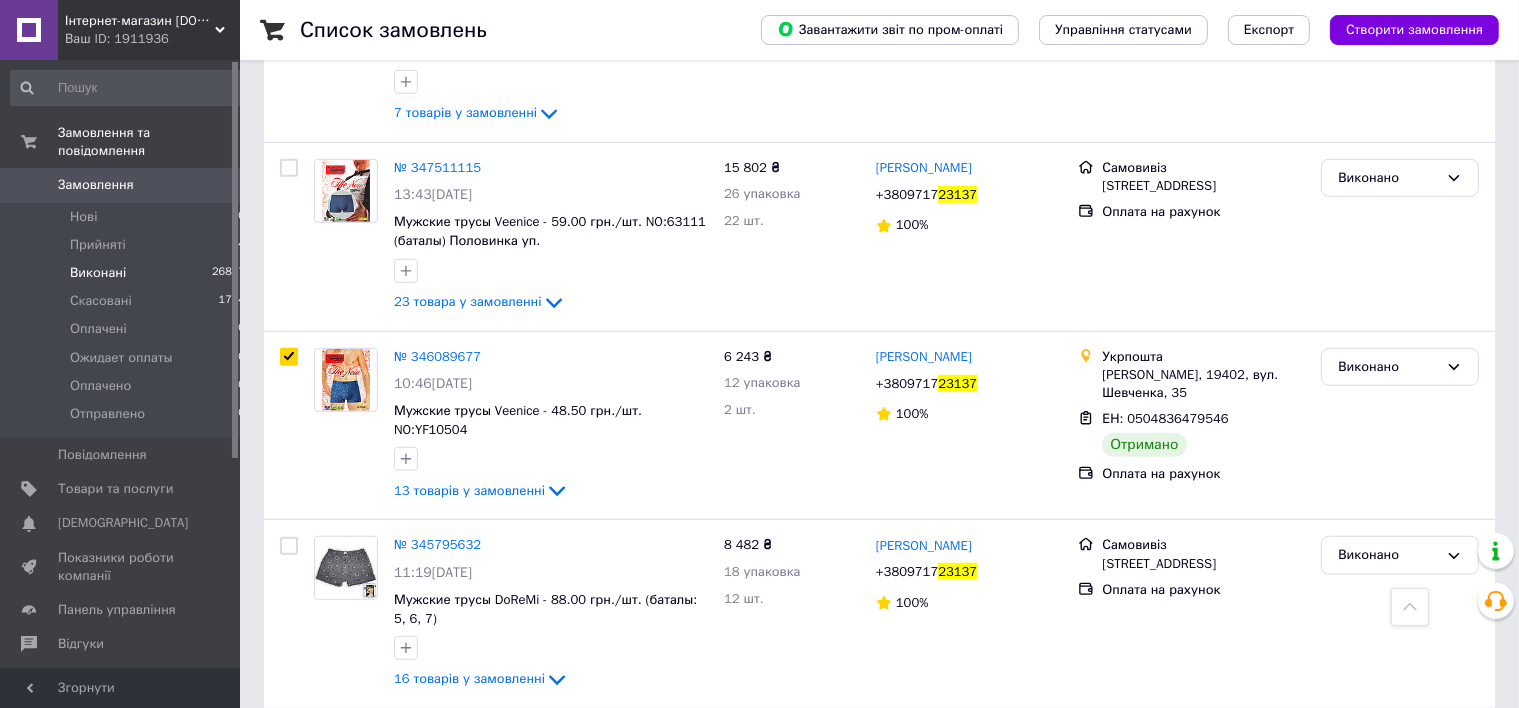 drag, startPoint x: 1126, startPoint y: 662, endPoint x: 1072, endPoint y: 732, distance: 88.40814 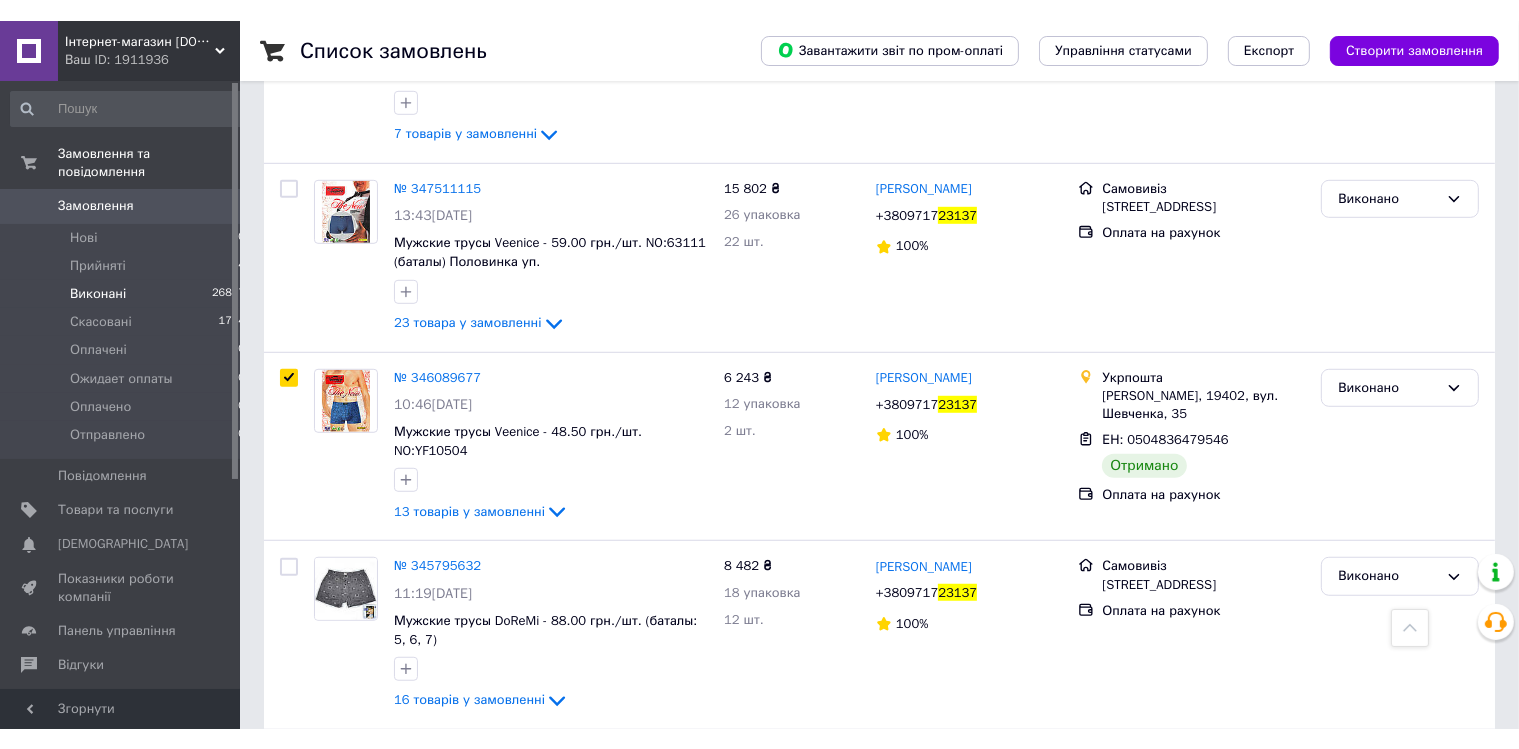 scroll, scrollTop: 1336, scrollLeft: 0, axis: vertical 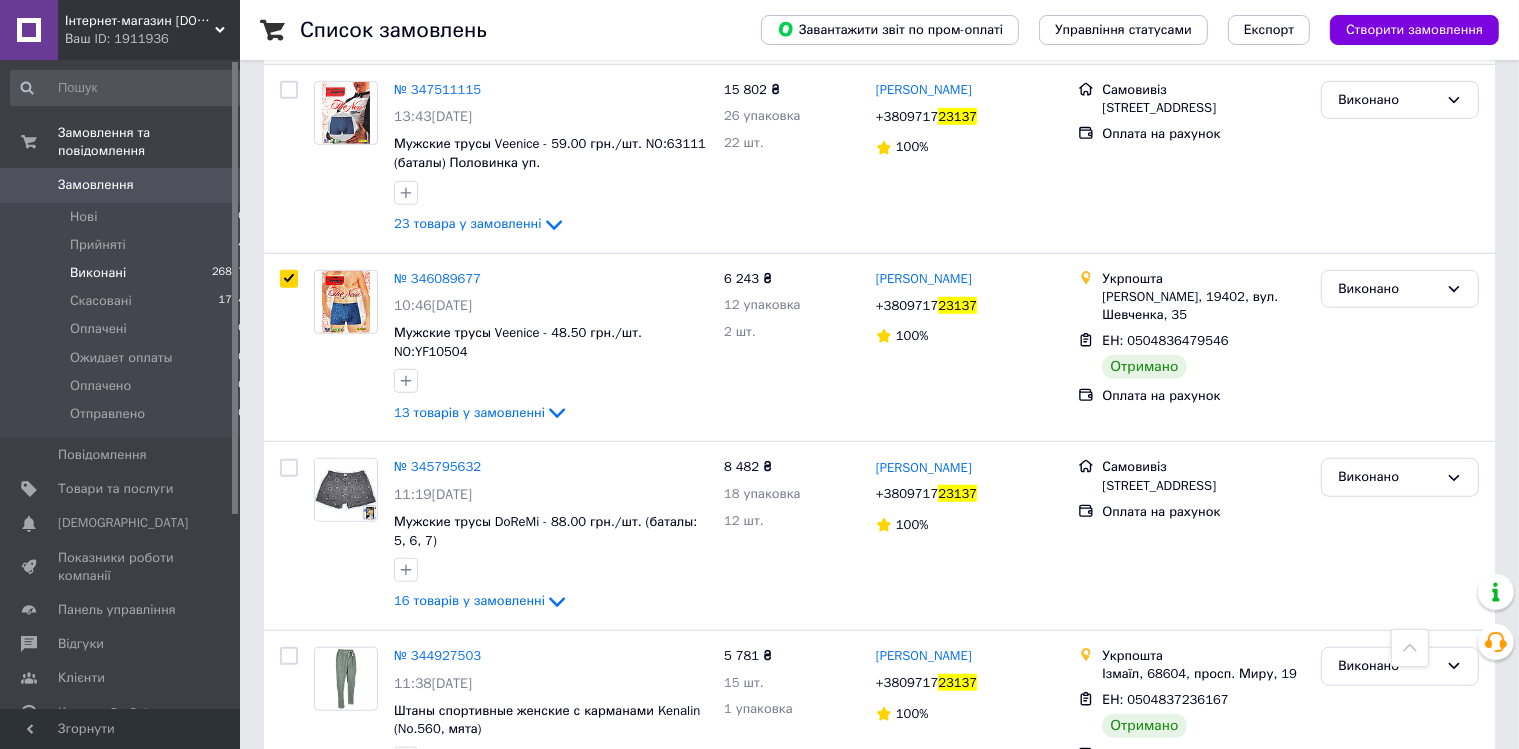 click at bounding box center [29, 30] 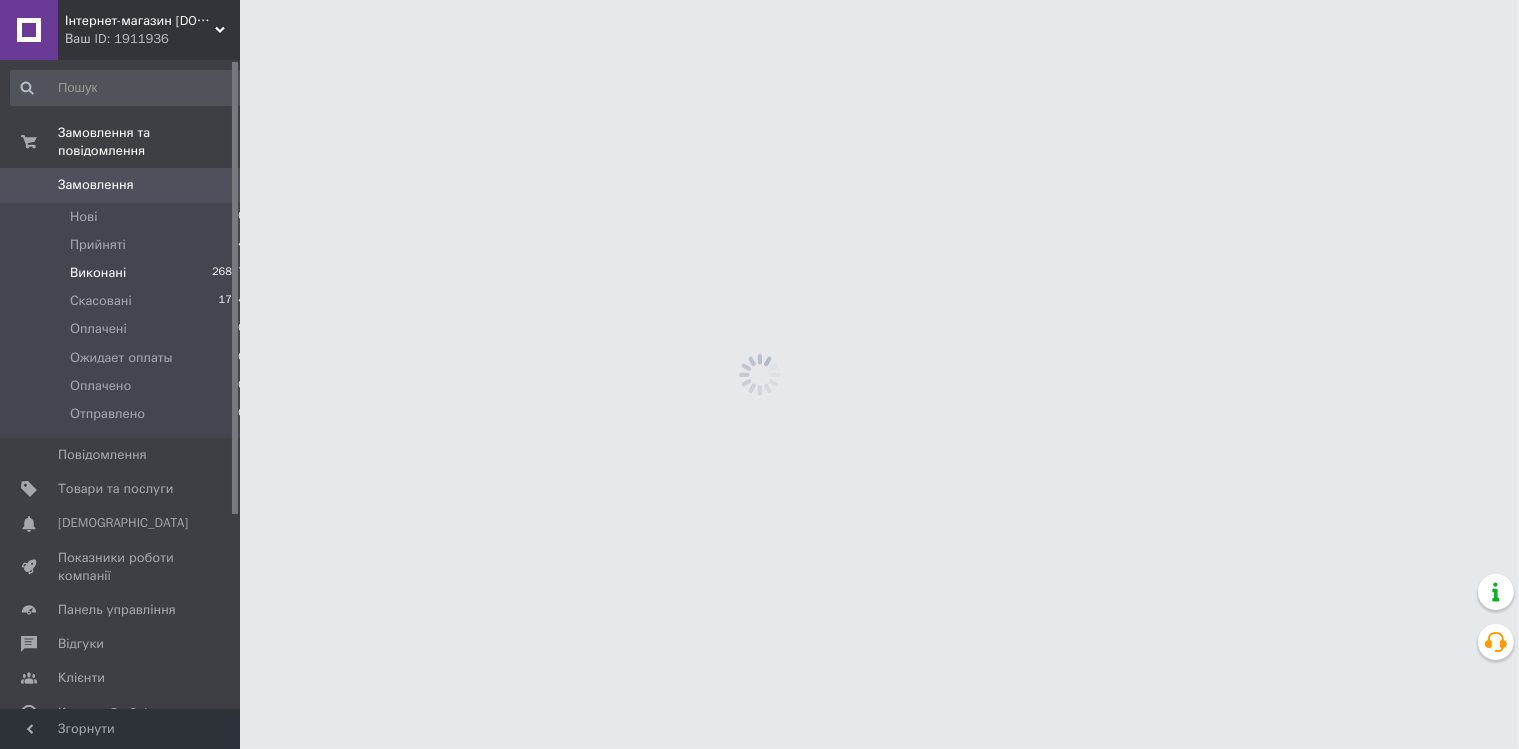scroll, scrollTop: 0, scrollLeft: 0, axis: both 